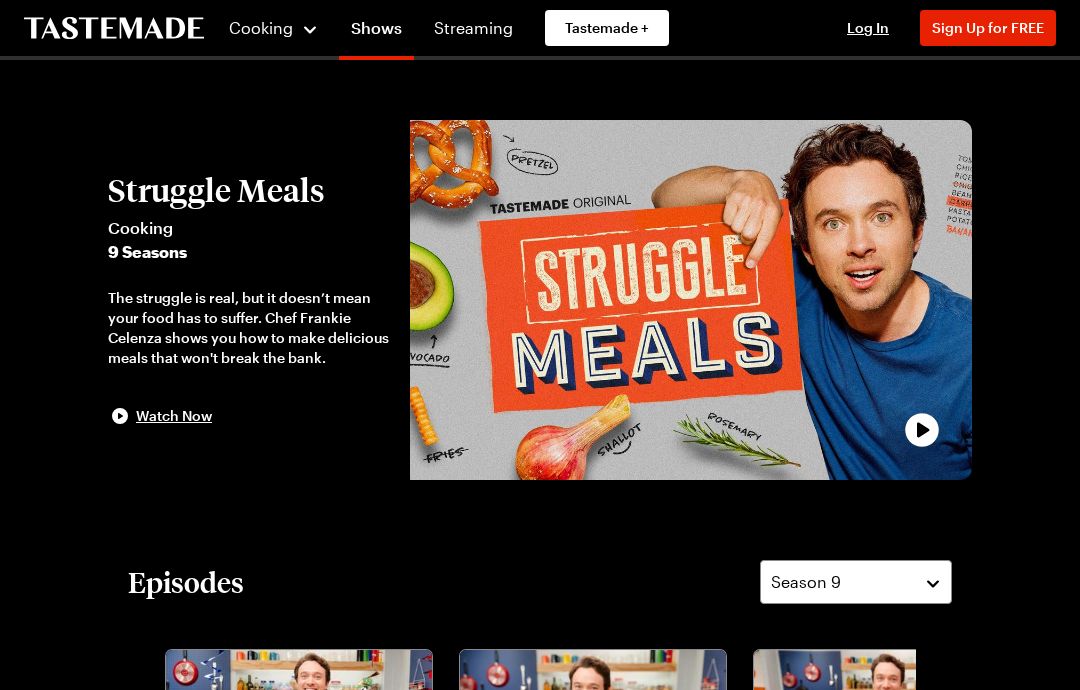 scroll, scrollTop: 0, scrollLeft: 0, axis: both 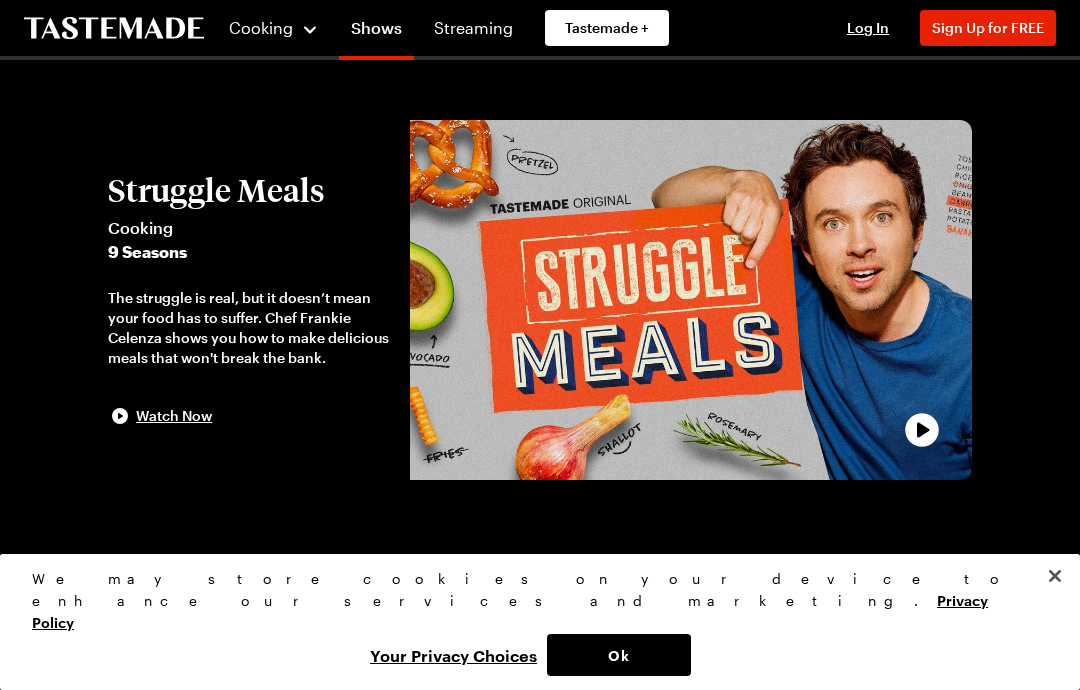 click on "Cooking" at bounding box center (273, 28) 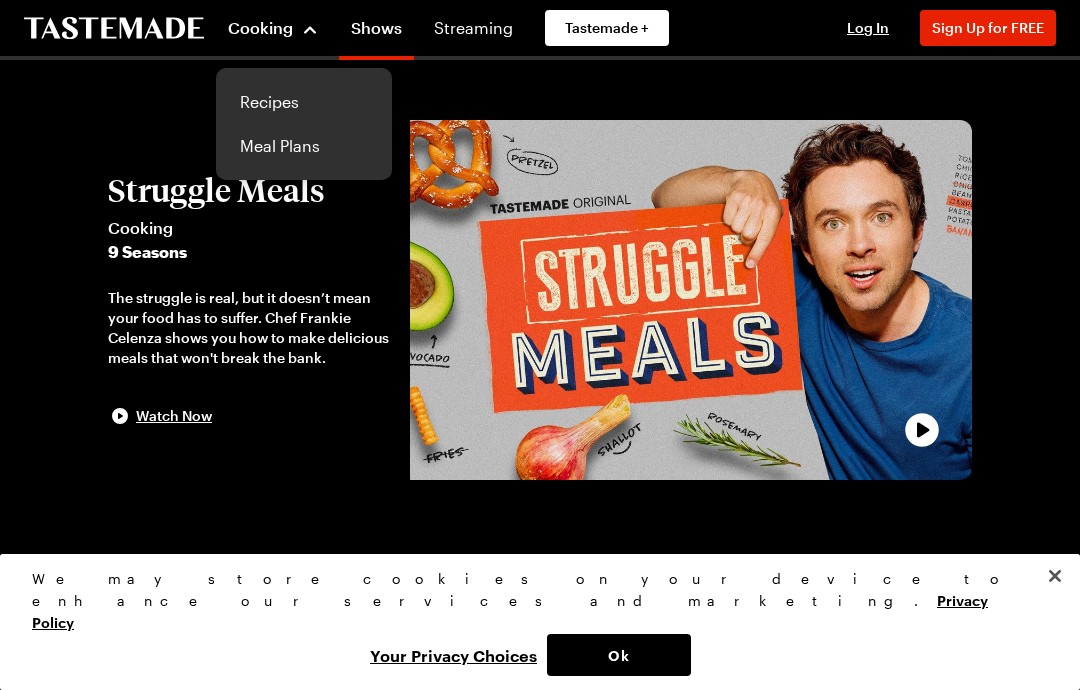 click on "Recipes" at bounding box center (304, 102) 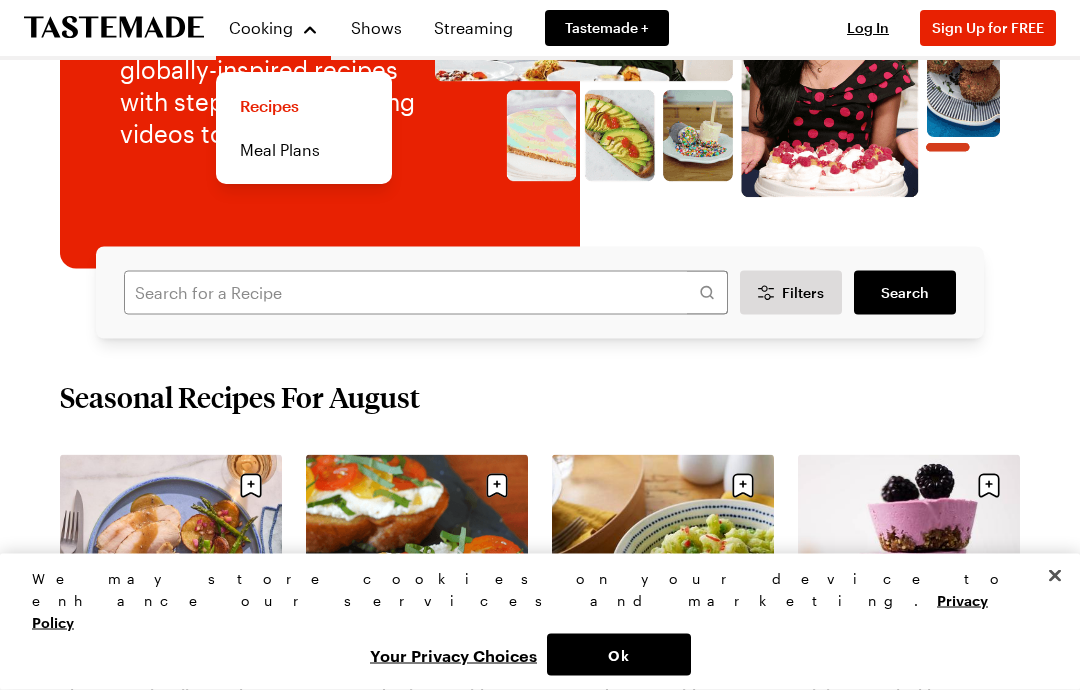 scroll, scrollTop: 297, scrollLeft: 0, axis: vertical 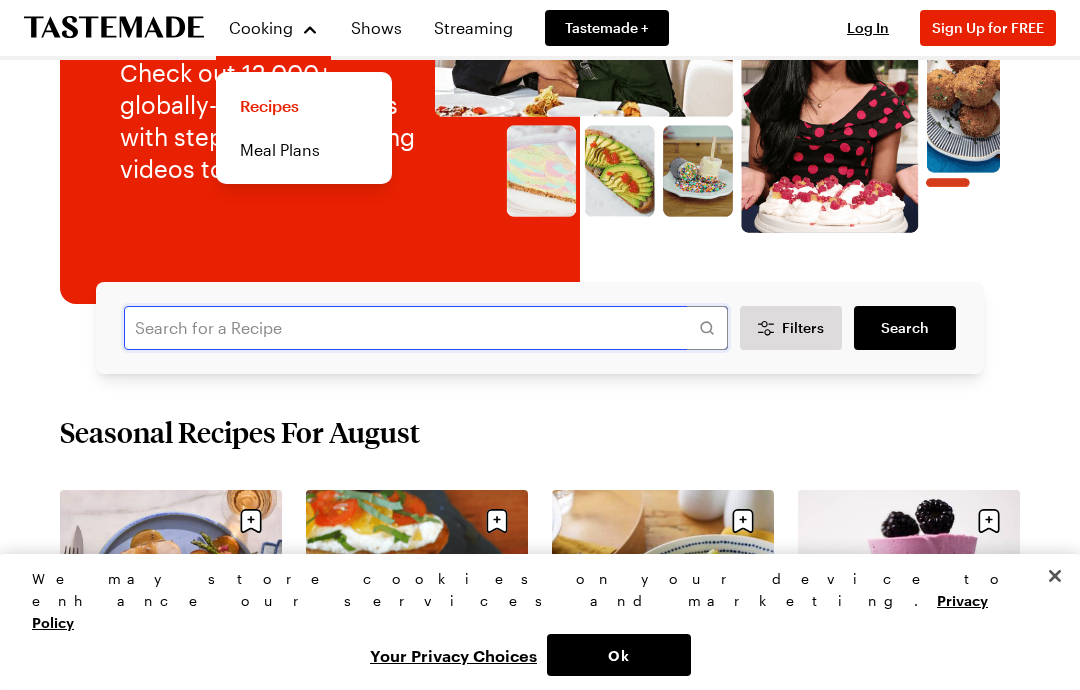 click at bounding box center (426, 328) 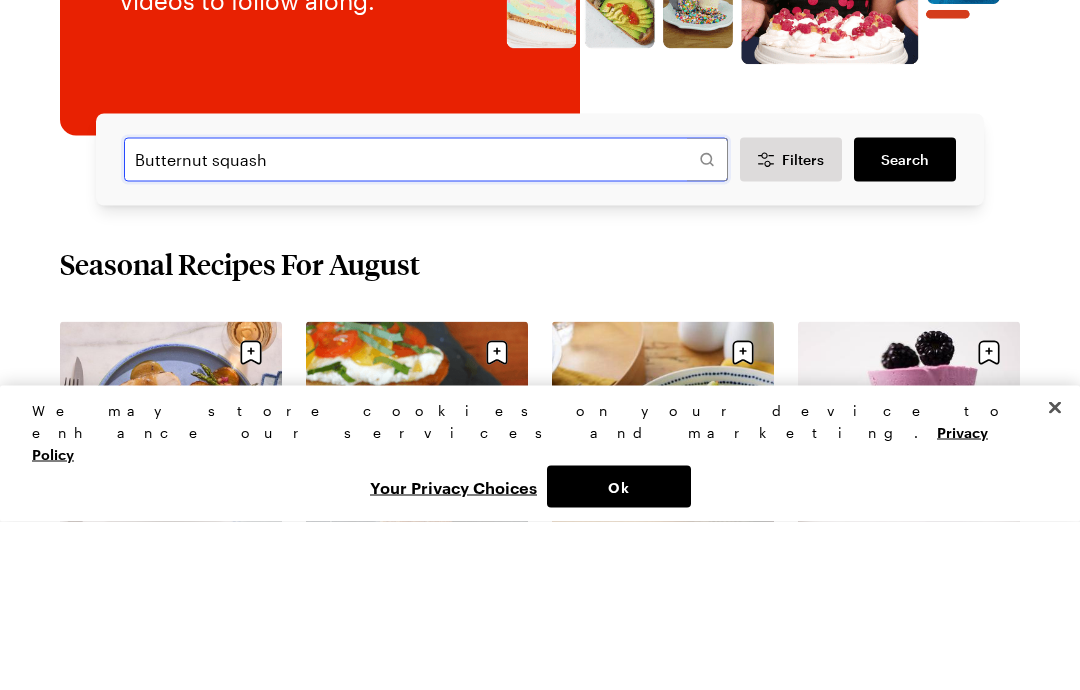 type on "Butternut squash" 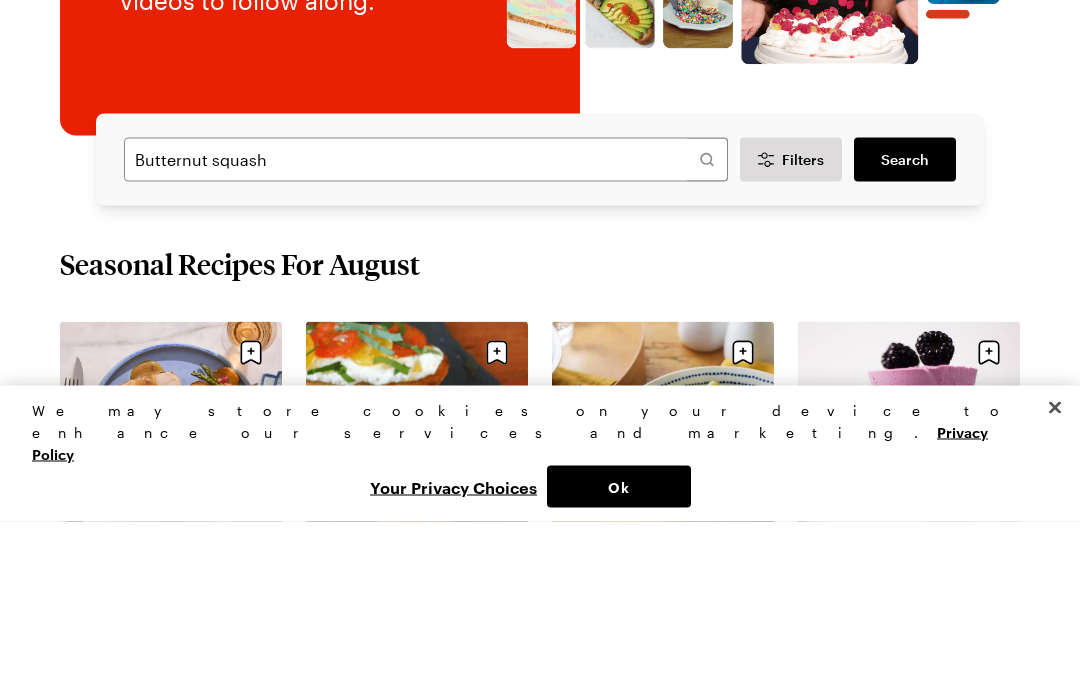 scroll, scrollTop: 466, scrollLeft: 0, axis: vertical 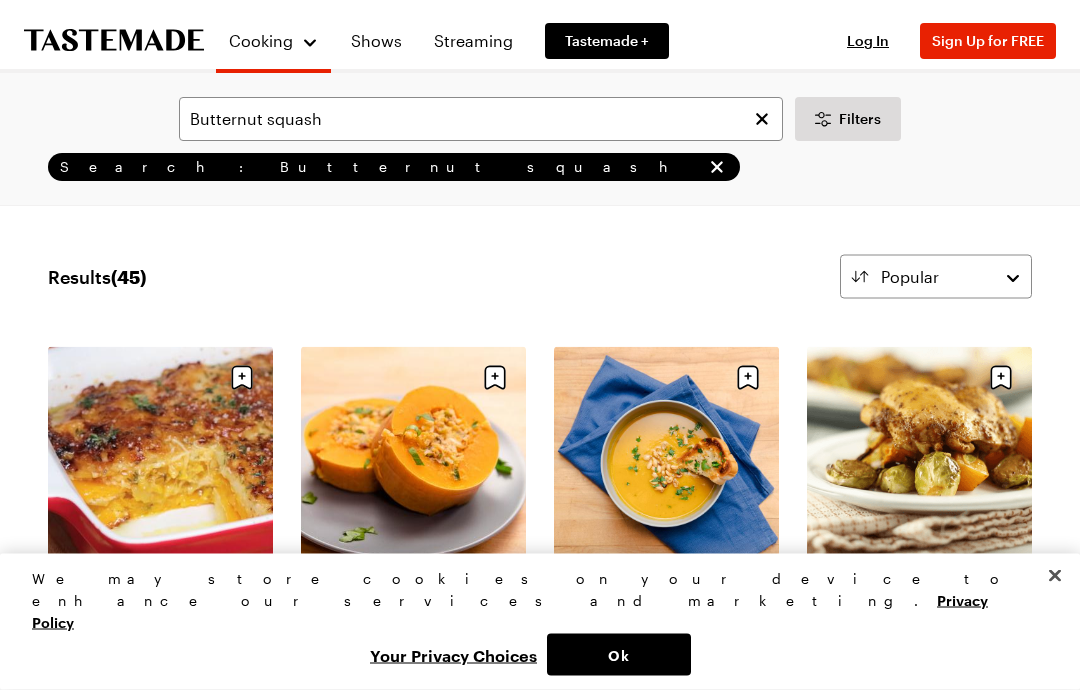 click on "Stuffed Butternut Squash" at bounding box center (413, 590) 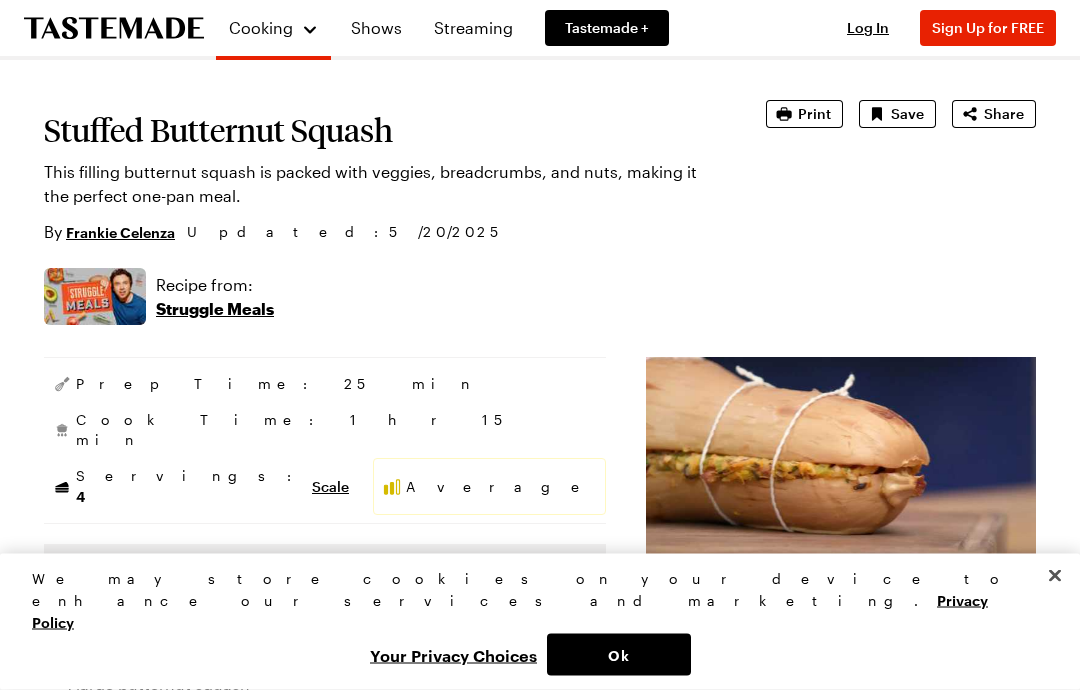 scroll, scrollTop: 0, scrollLeft: 0, axis: both 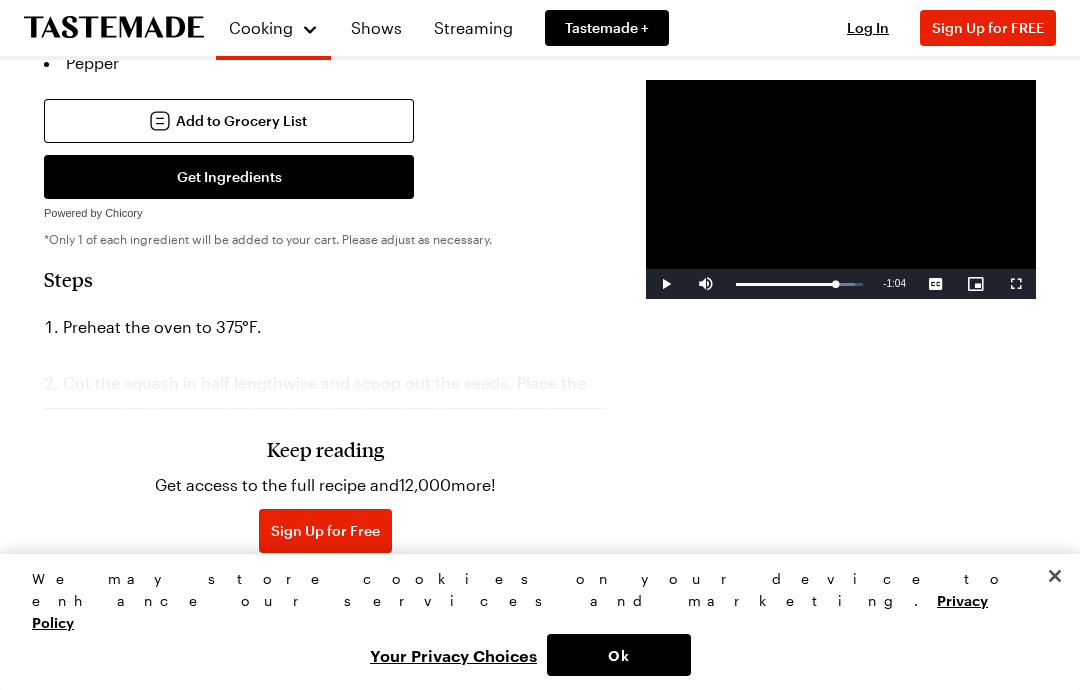 click on "Keep reading Get access to the full recipe and  12,000  more! Sign Up for Free Already have an account?  Log In" at bounding box center (325, 477) 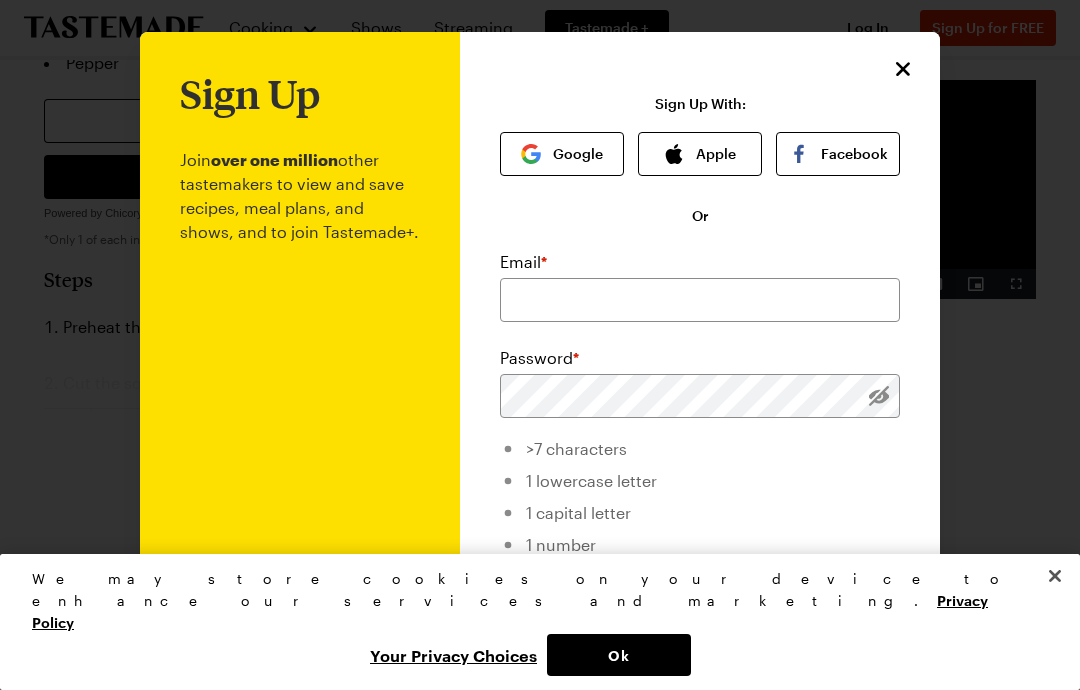 click 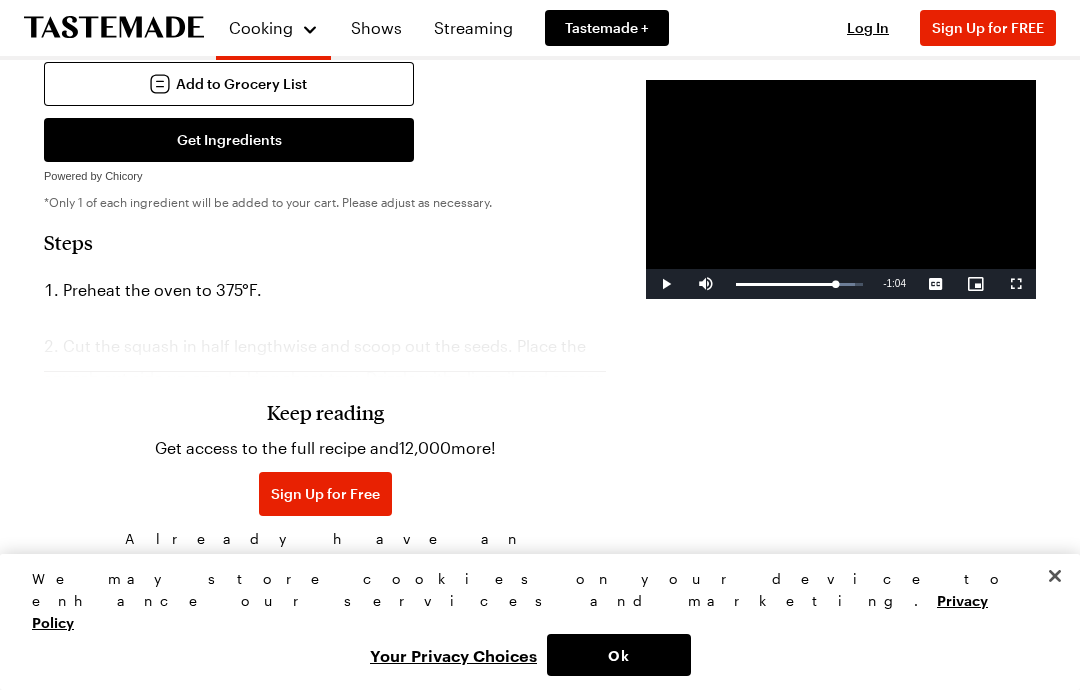 scroll, scrollTop: 1401, scrollLeft: 0, axis: vertical 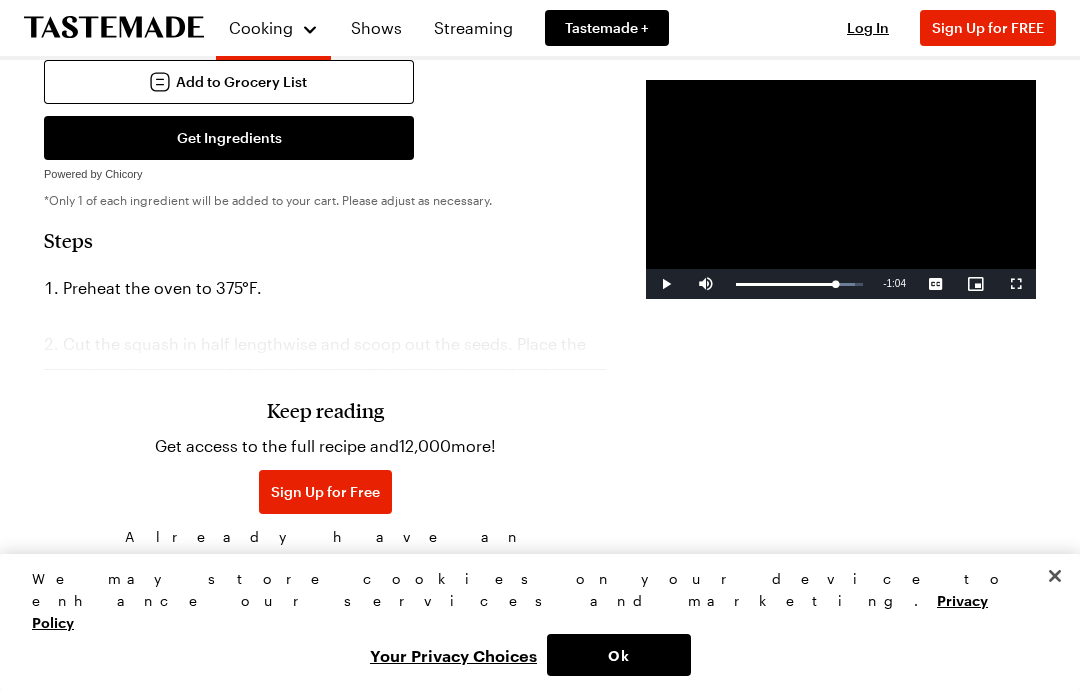 click on "Sign Up for Free" at bounding box center (325, 492) 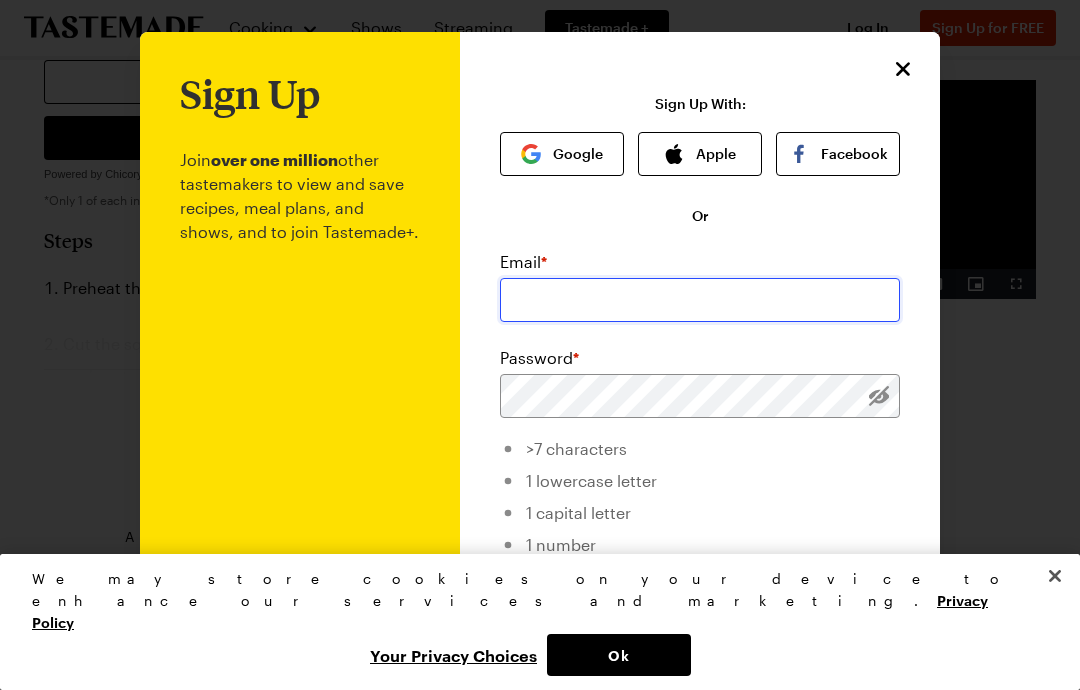 click at bounding box center [700, 300] 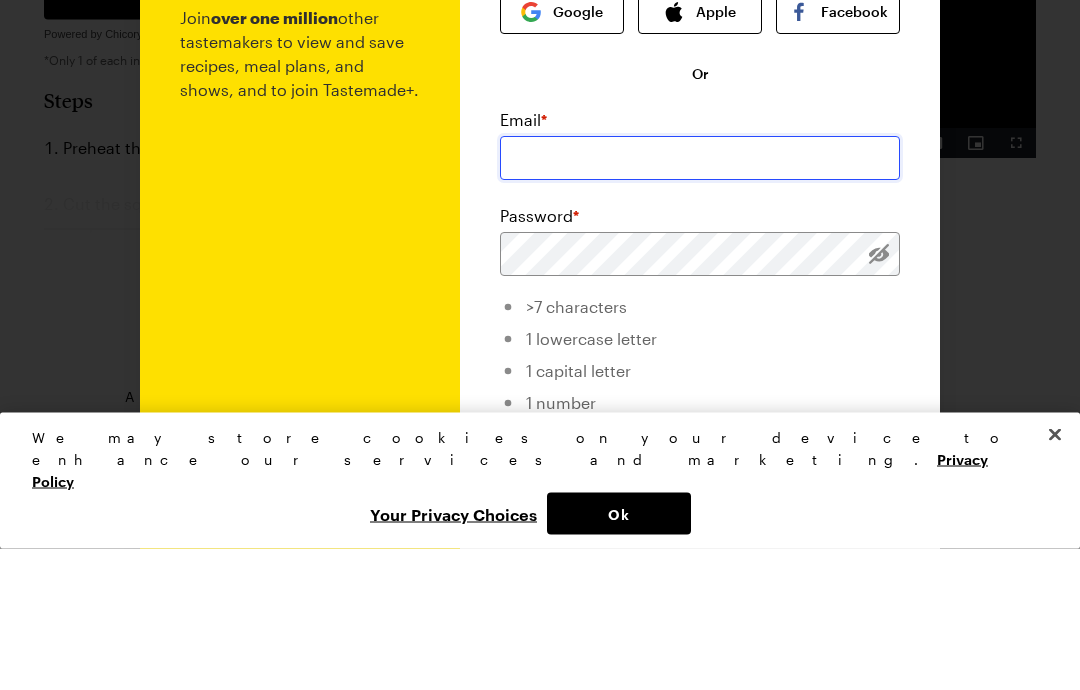 type on "[EMAIL]" 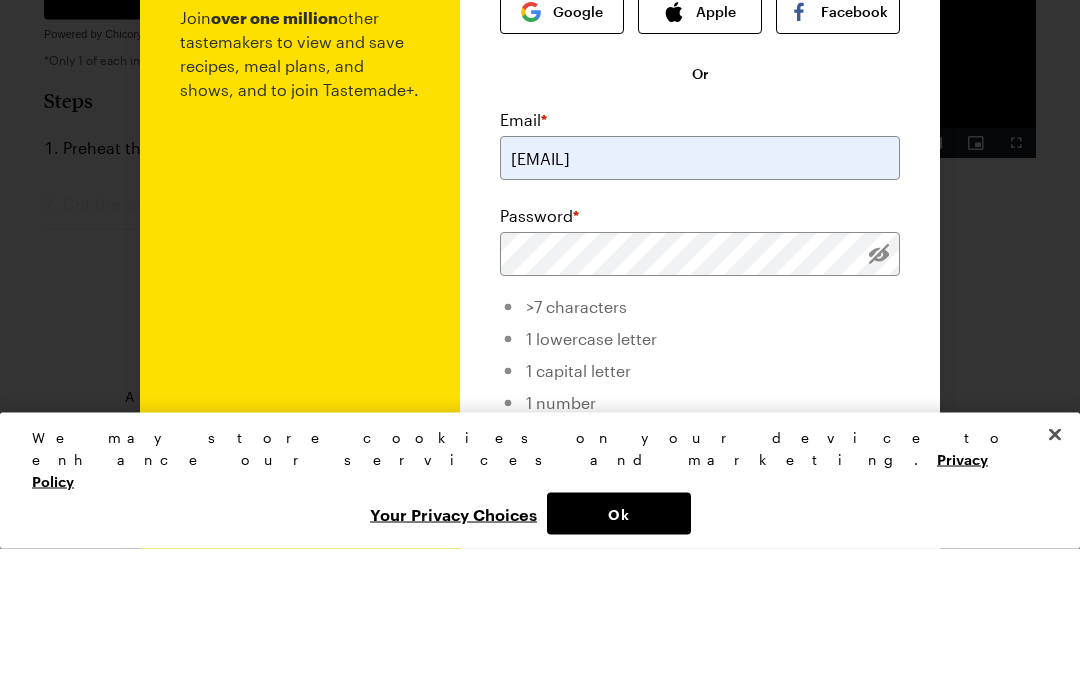 scroll, scrollTop: 1542, scrollLeft: 0, axis: vertical 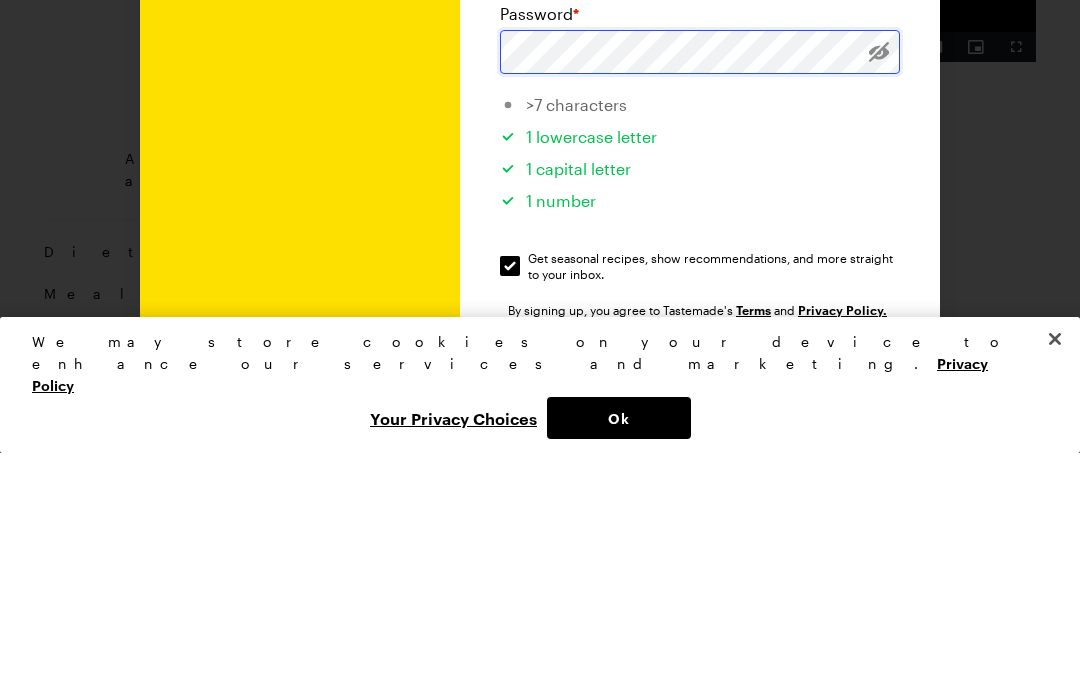 click at bounding box center (879, 289) 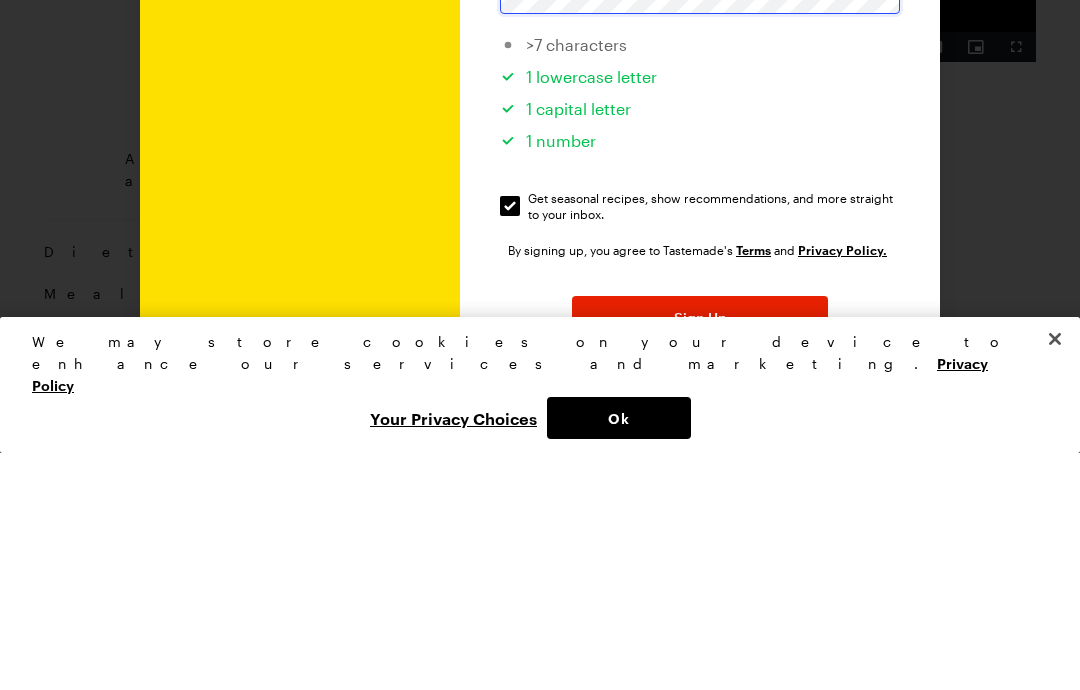 scroll, scrollTop: 165, scrollLeft: 0, axis: vertical 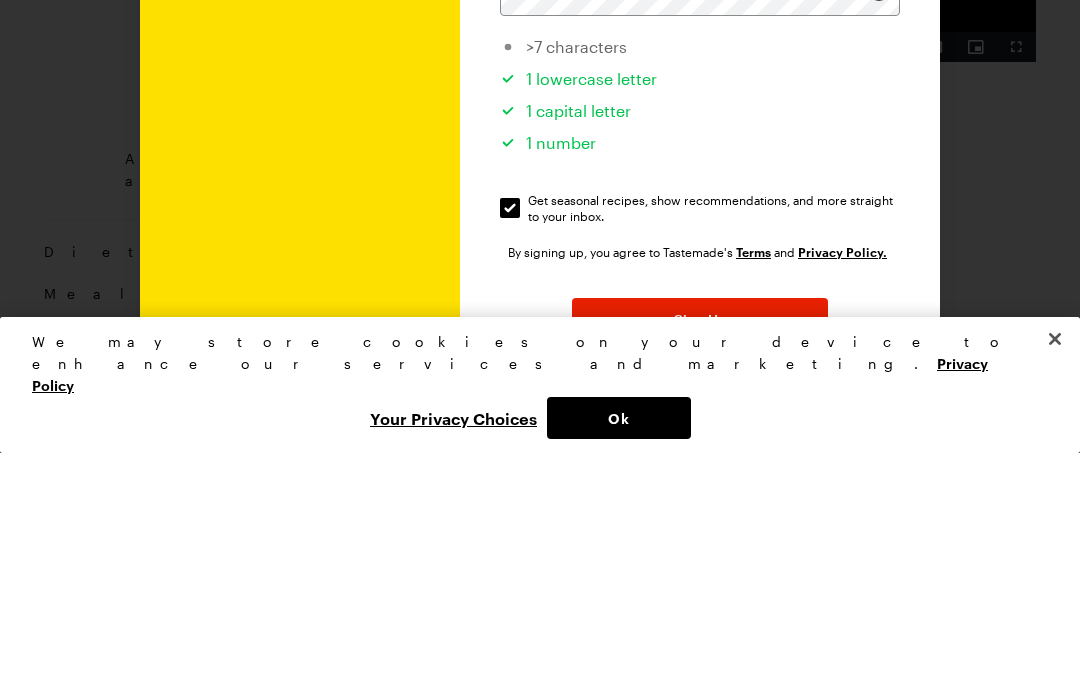 click on "Sign Up" at bounding box center (700, 557) 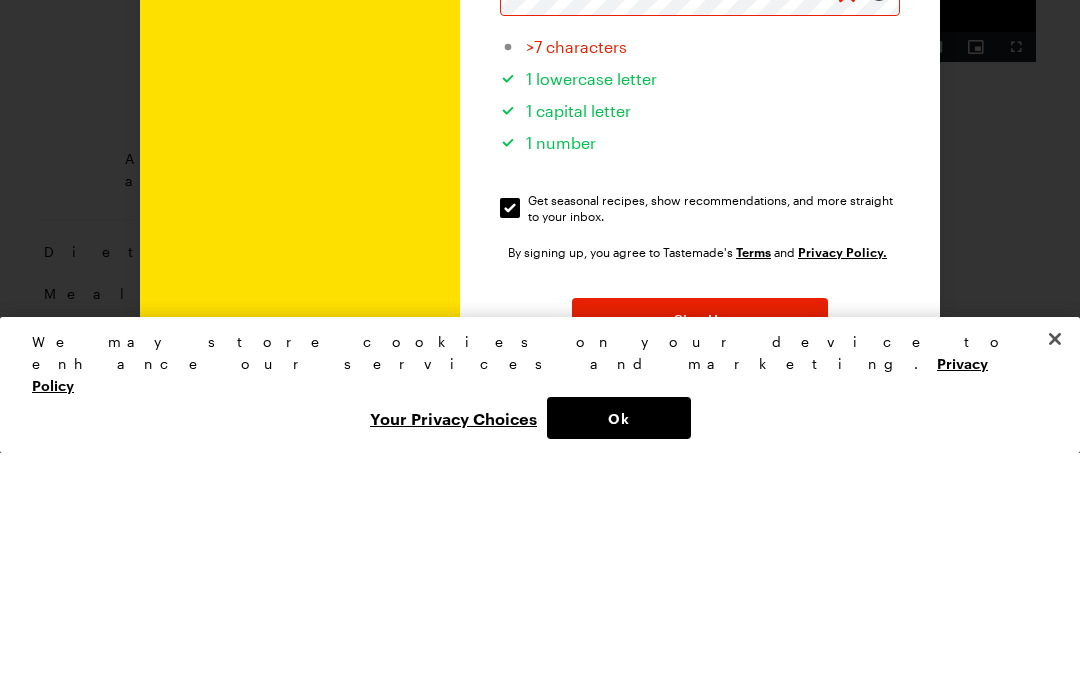 click on "Sign Up" at bounding box center (700, 557) 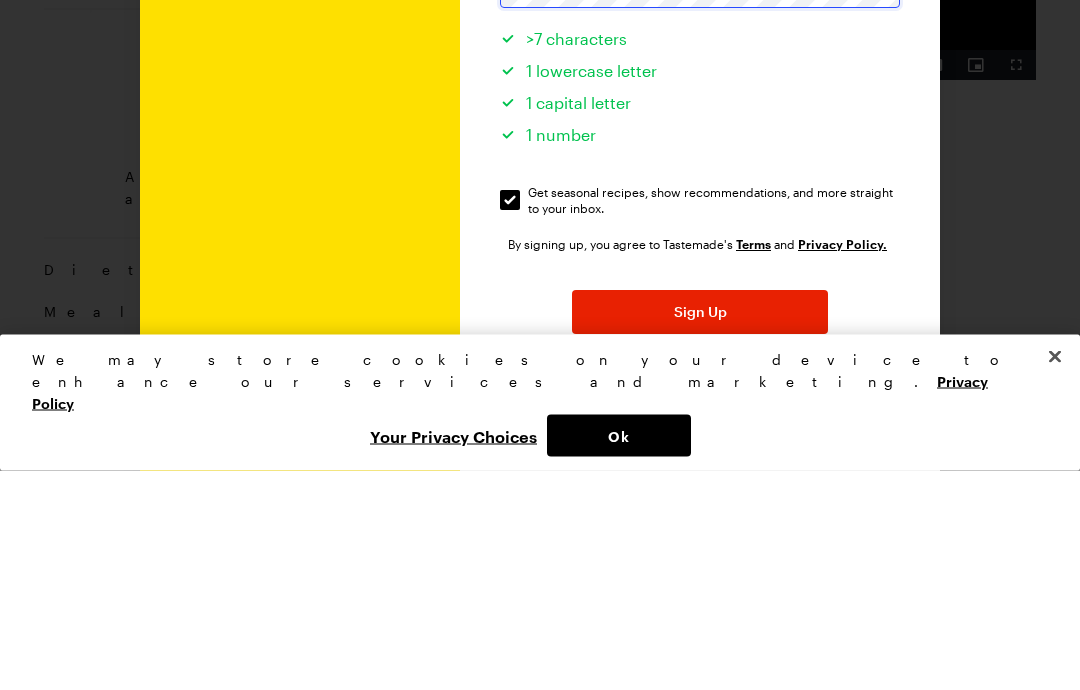 scroll, scrollTop: 165, scrollLeft: 0, axis: vertical 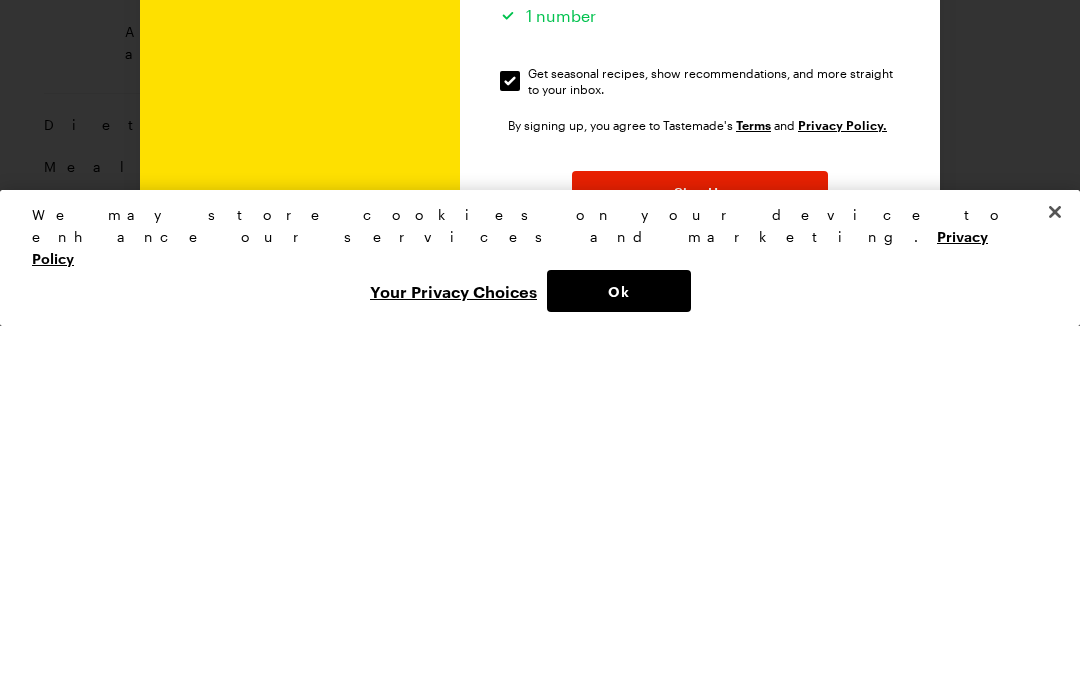 click on "Sign Up" at bounding box center [700, 557] 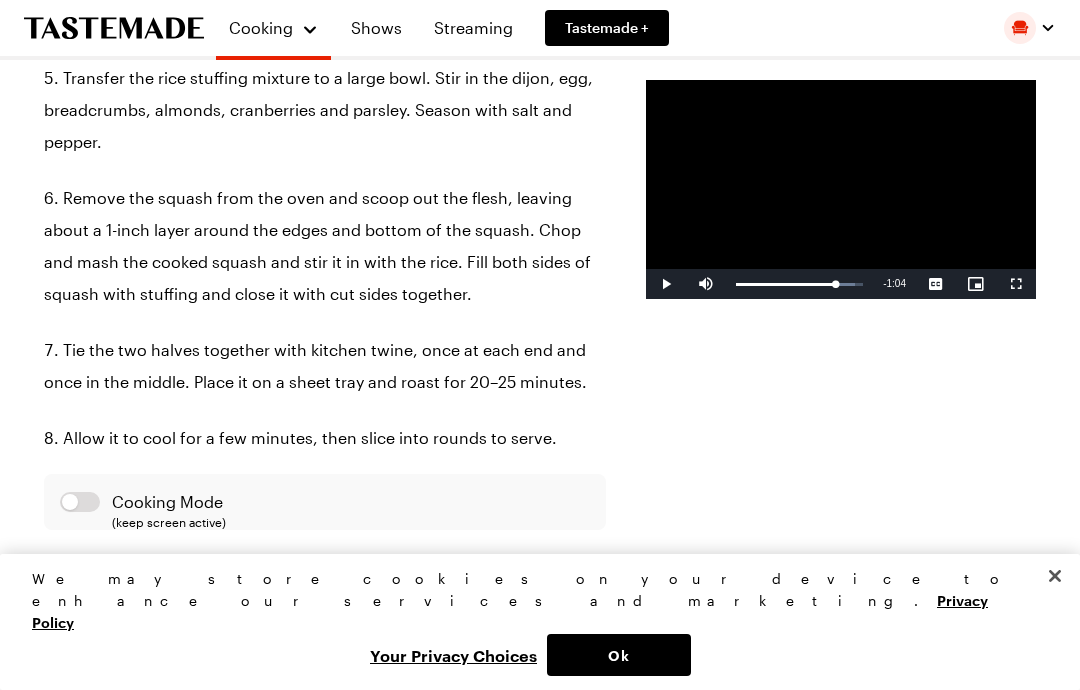 scroll, scrollTop: 0, scrollLeft: 0, axis: both 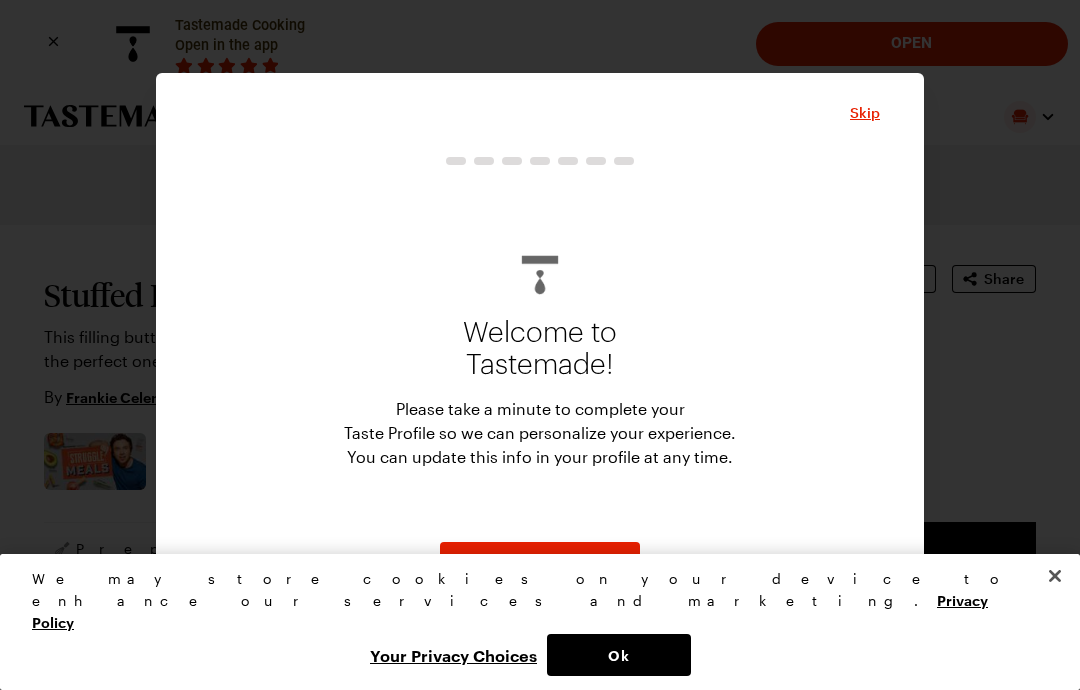 click on "Start" at bounding box center (540, 564) 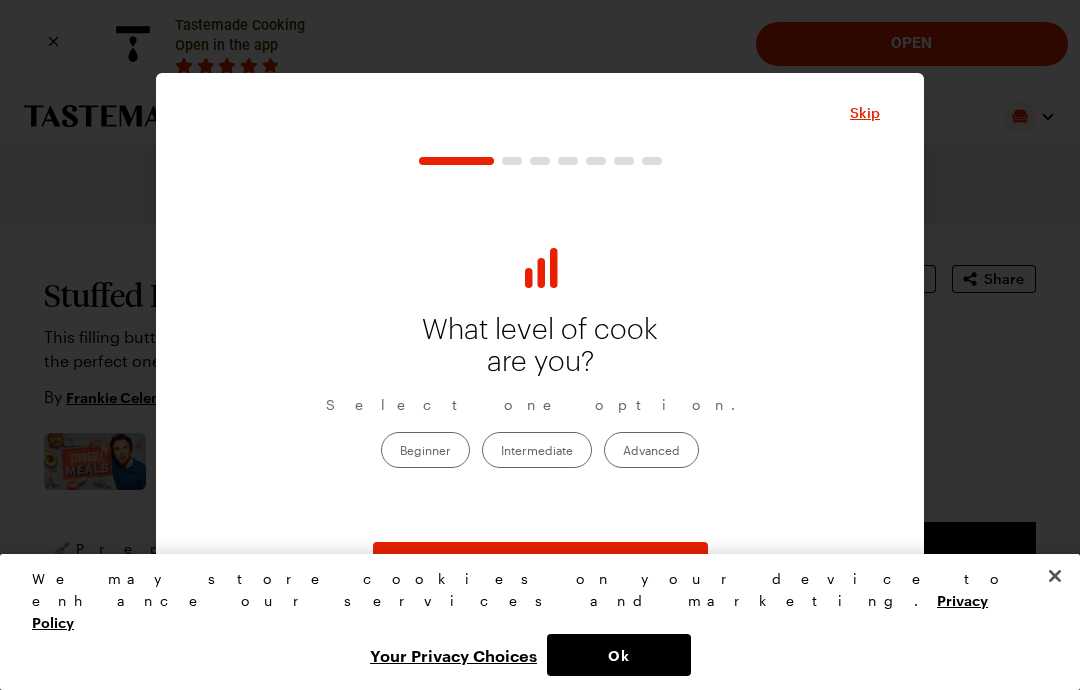 click on "Intermediate" at bounding box center [537, 450] 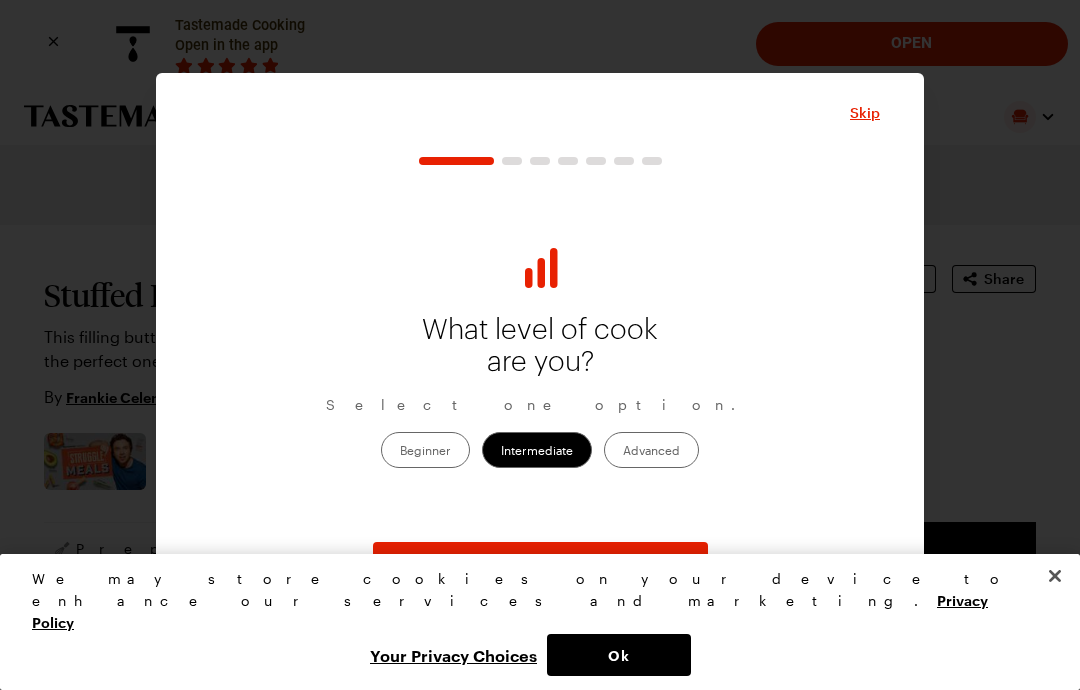 click on "Continue" at bounding box center [540, 564] 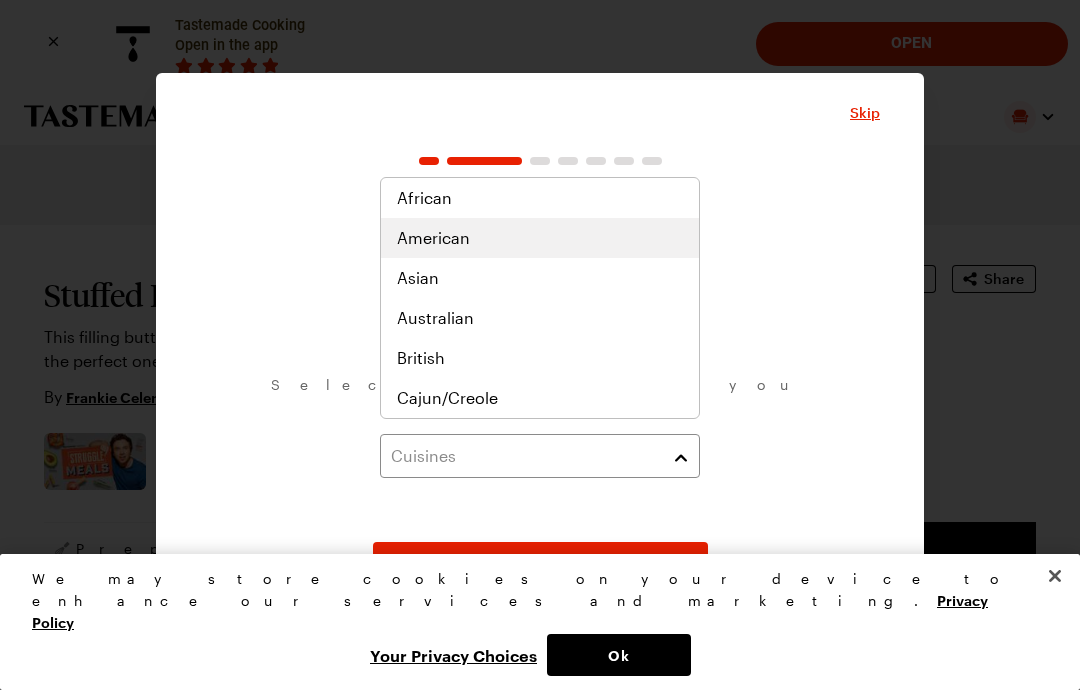 click on "American" at bounding box center [433, 238] 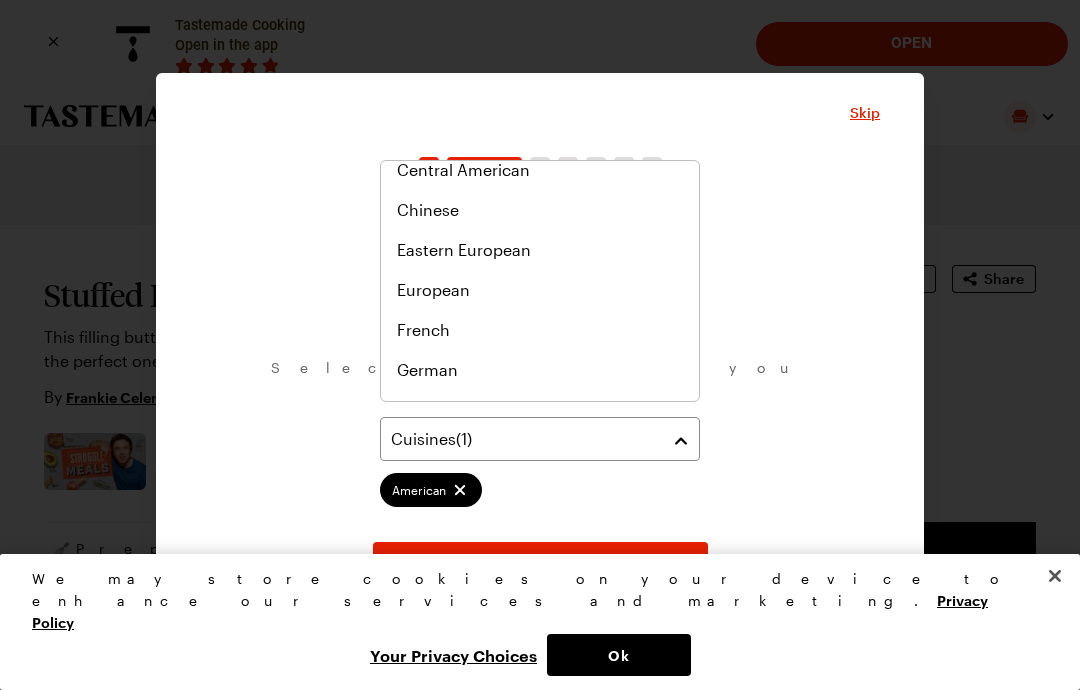 scroll, scrollTop: 333, scrollLeft: 0, axis: vertical 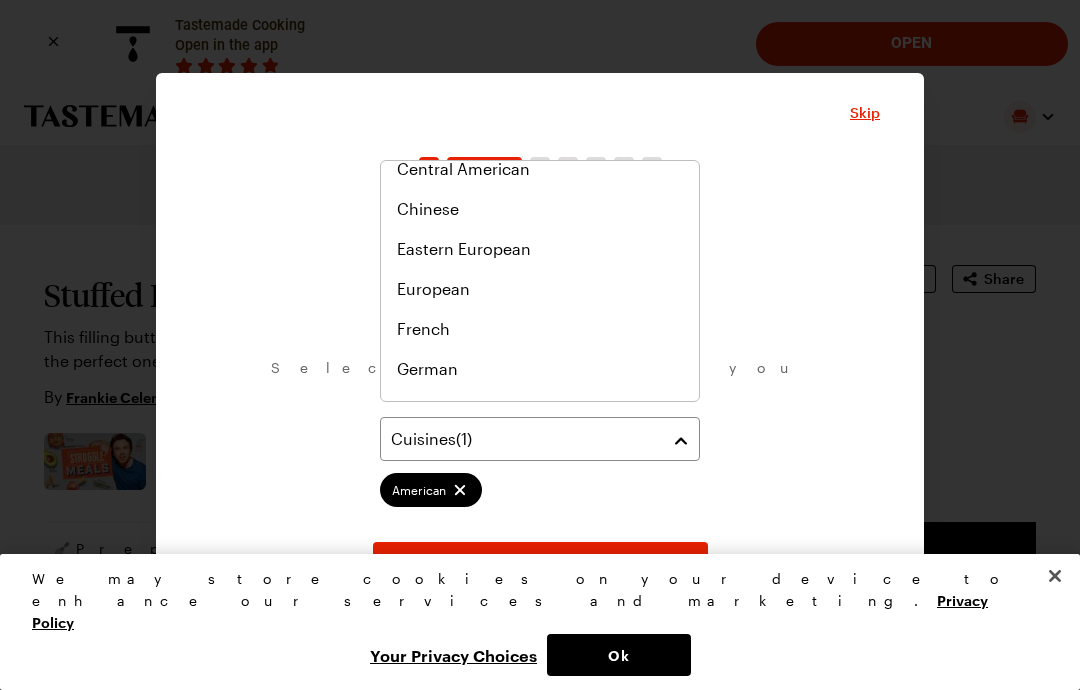 click on "Chinese" at bounding box center (428, 209) 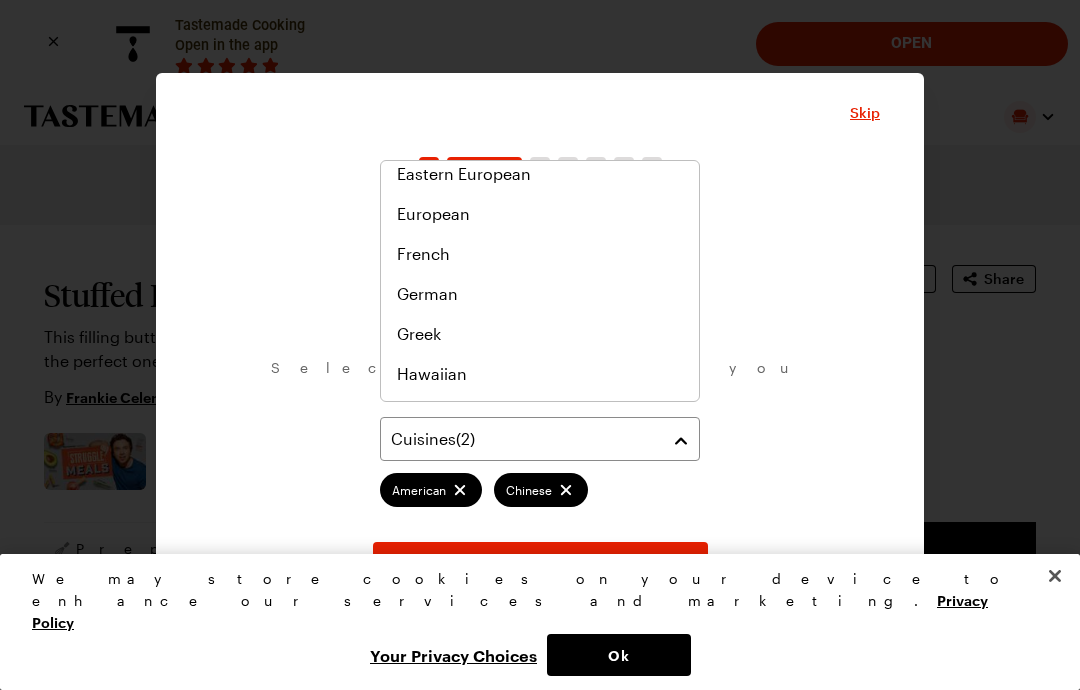 scroll, scrollTop: 423, scrollLeft: 0, axis: vertical 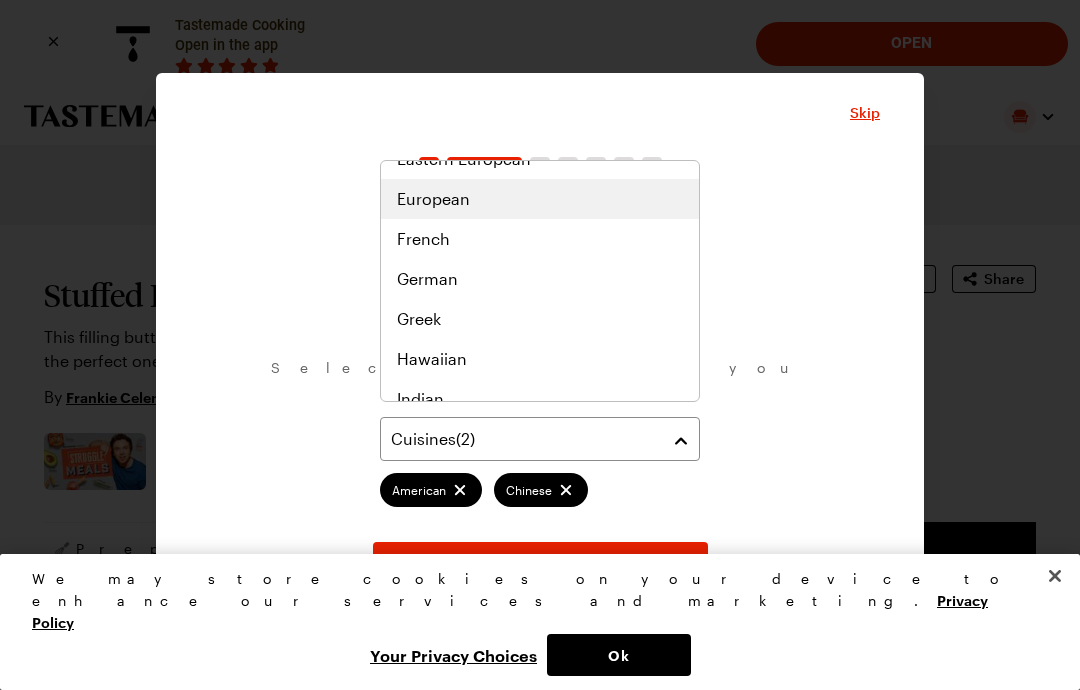 click on "European" at bounding box center (433, 199) 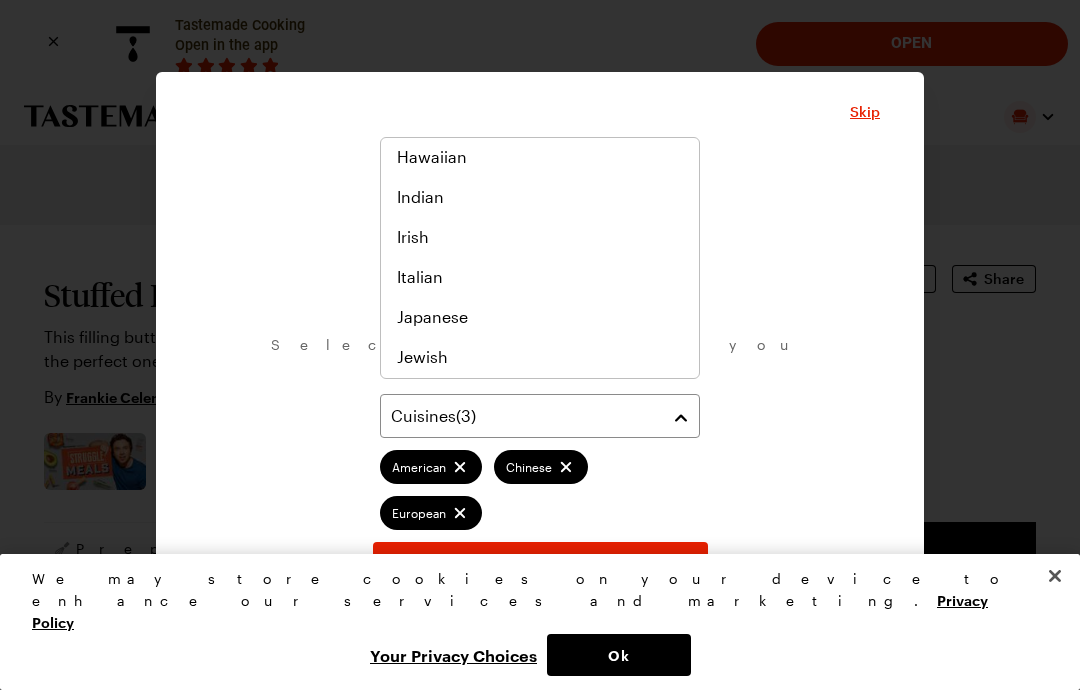 scroll, scrollTop: 602, scrollLeft: 0, axis: vertical 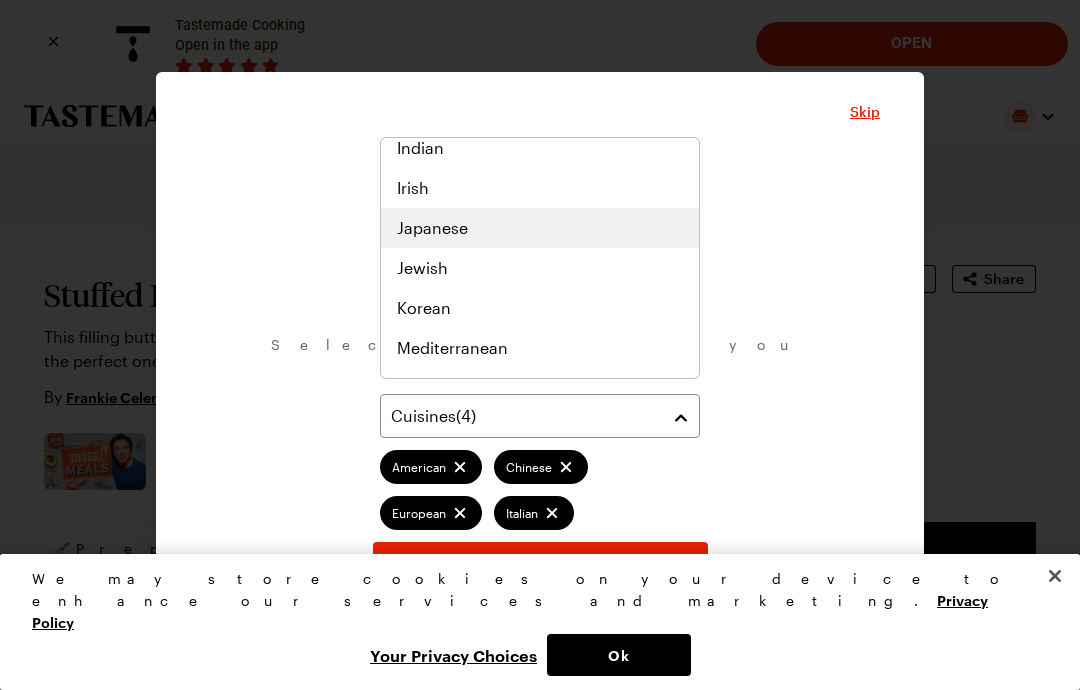 click on "Japanese" at bounding box center (432, 228) 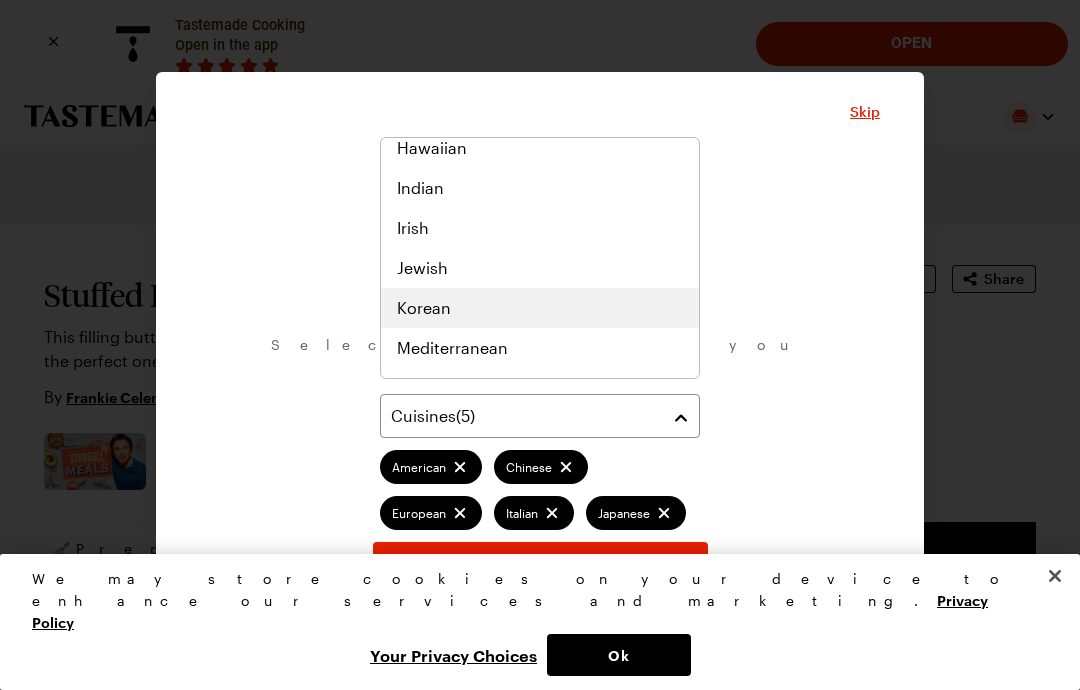 click on "Korean" at bounding box center (424, 308) 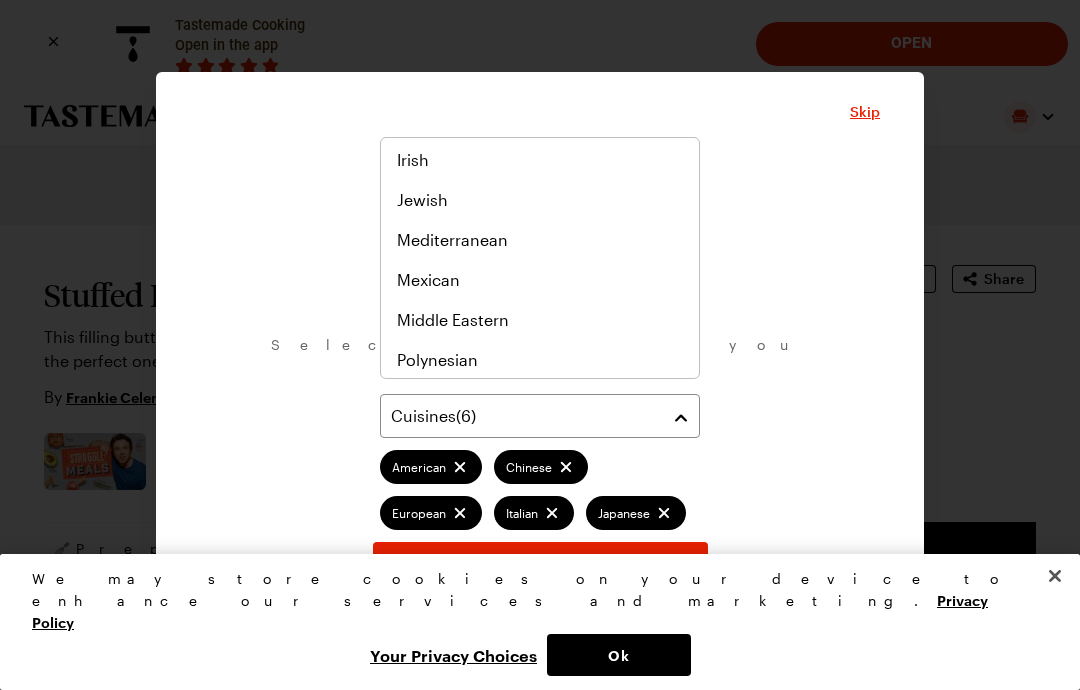 scroll, scrollTop: 796, scrollLeft: 0, axis: vertical 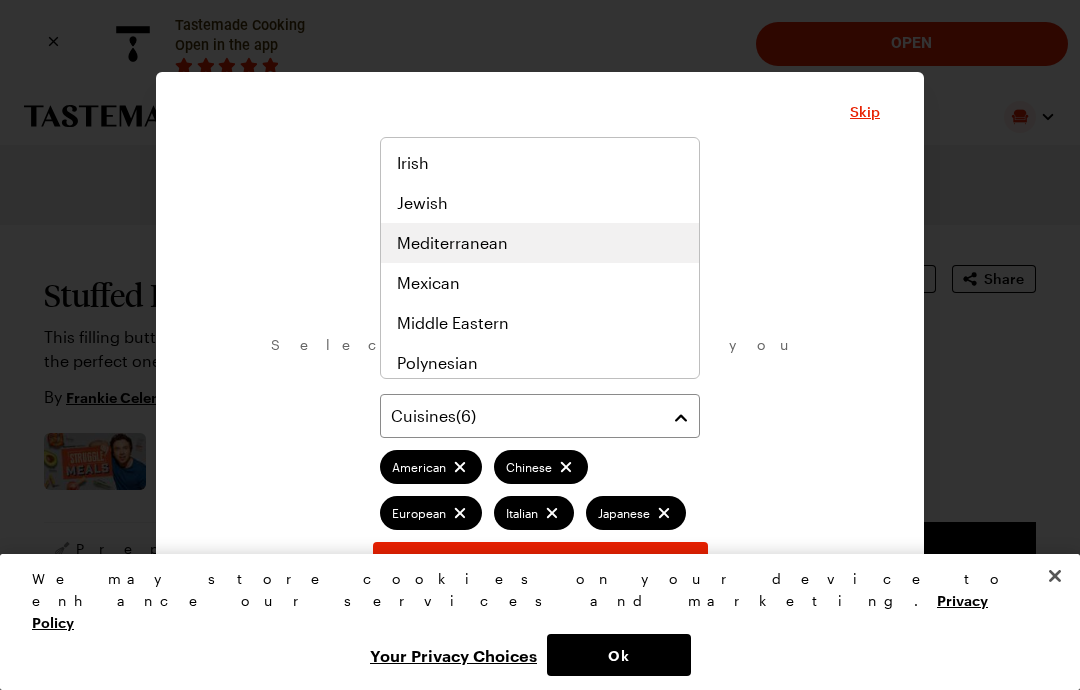 click on "Mediterranean" at bounding box center (540, 243) 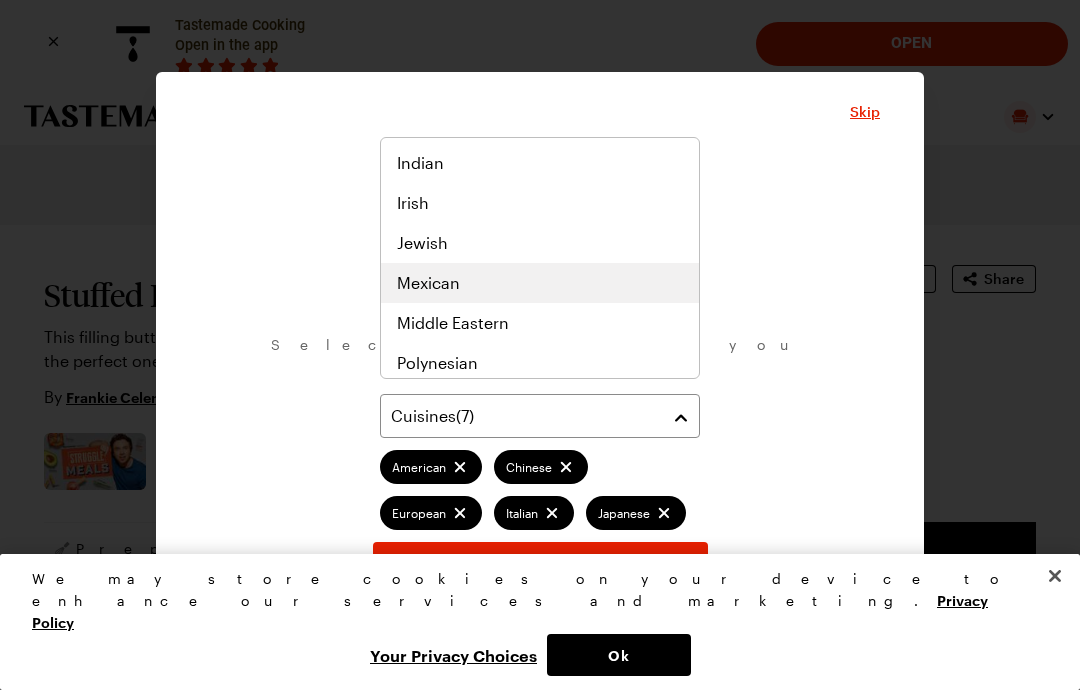 click on "Mexican" at bounding box center (428, 283) 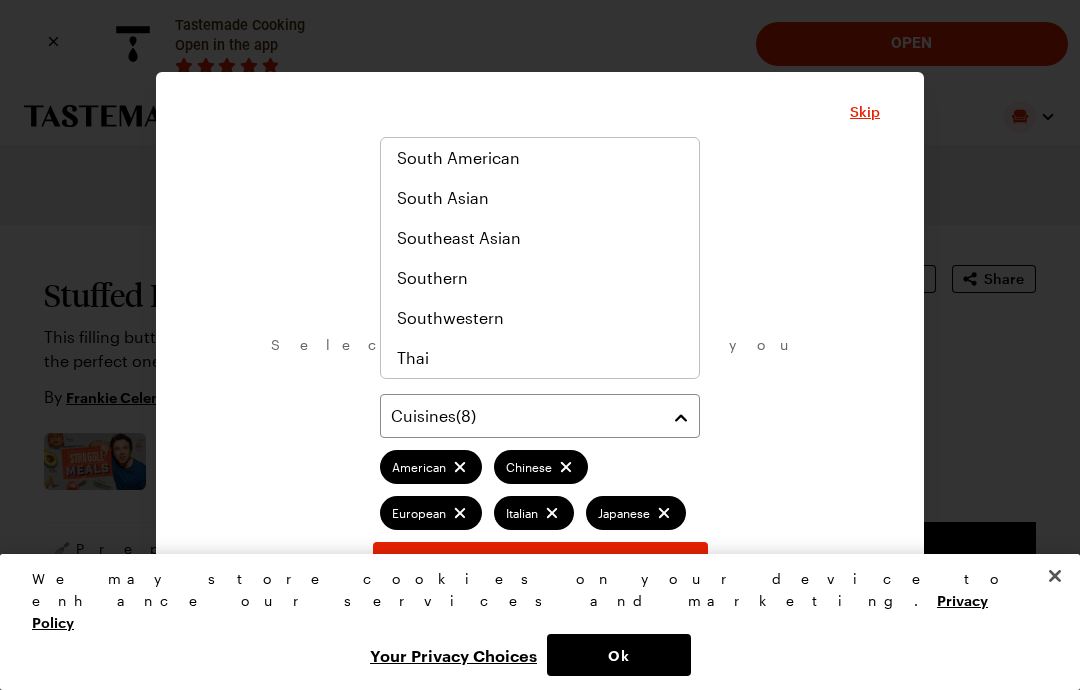 scroll, scrollTop: 1041, scrollLeft: 0, axis: vertical 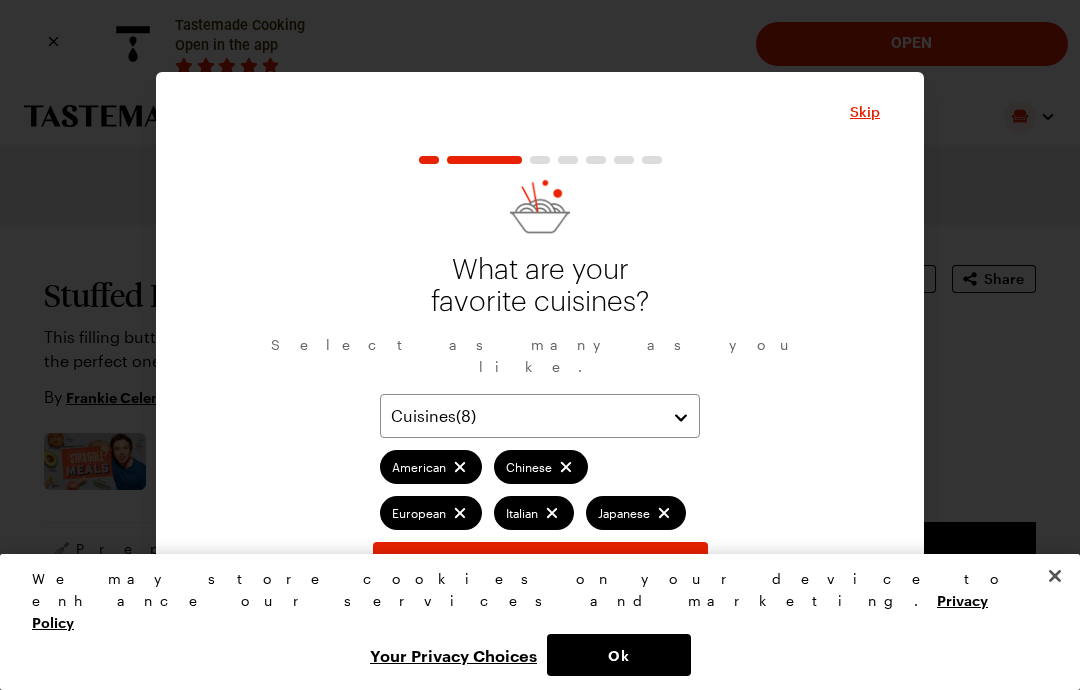 click on "Continue" at bounding box center [540, 564] 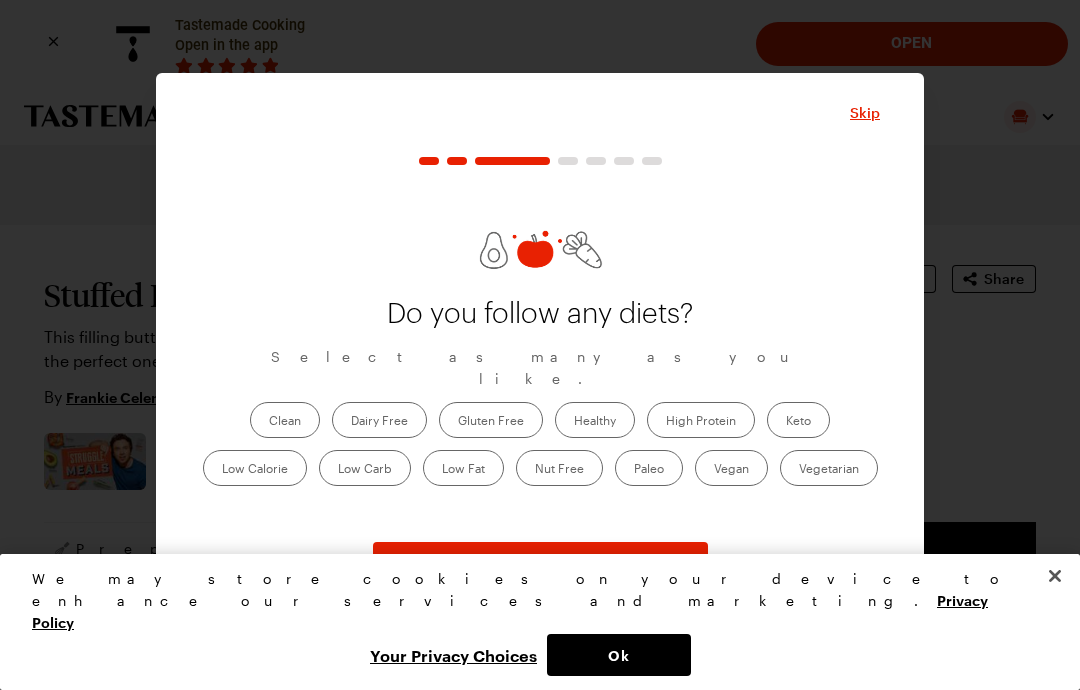 click on "High Protein" at bounding box center (701, 420) 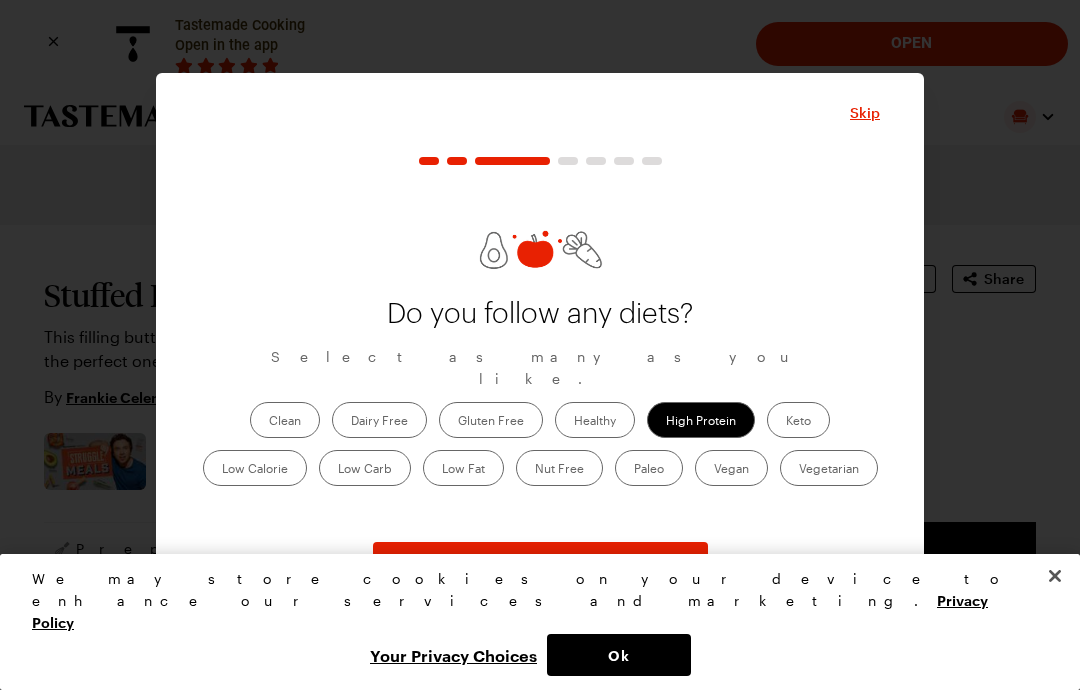 click on "High Protein" at bounding box center [701, 420] 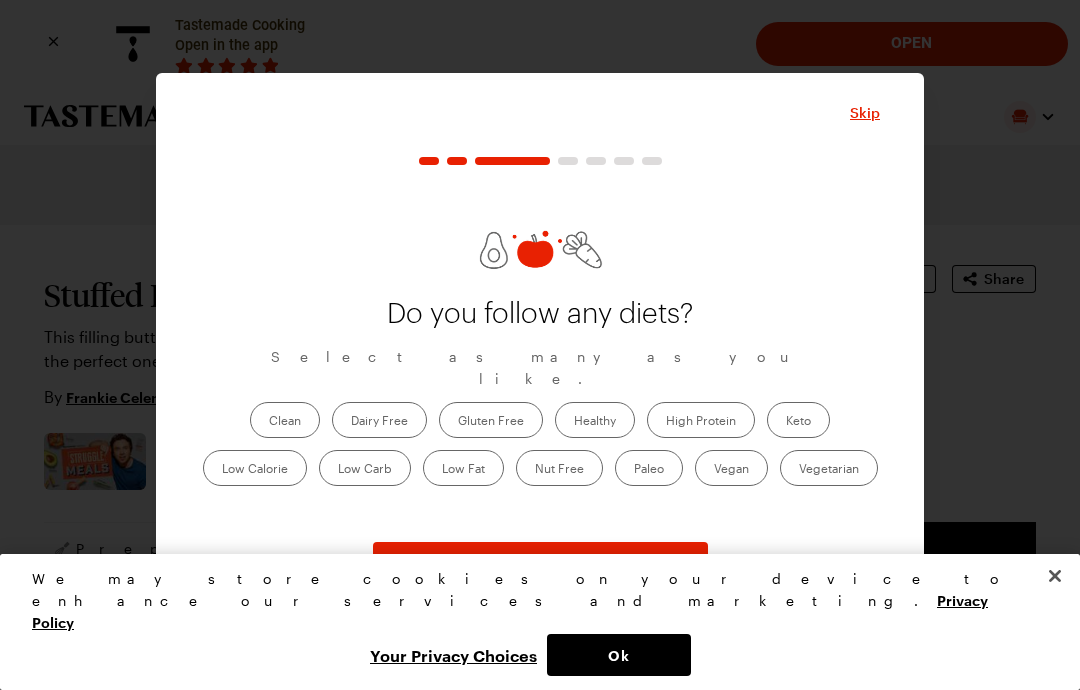 click on "High Protein" at bounding box center (701, 420) 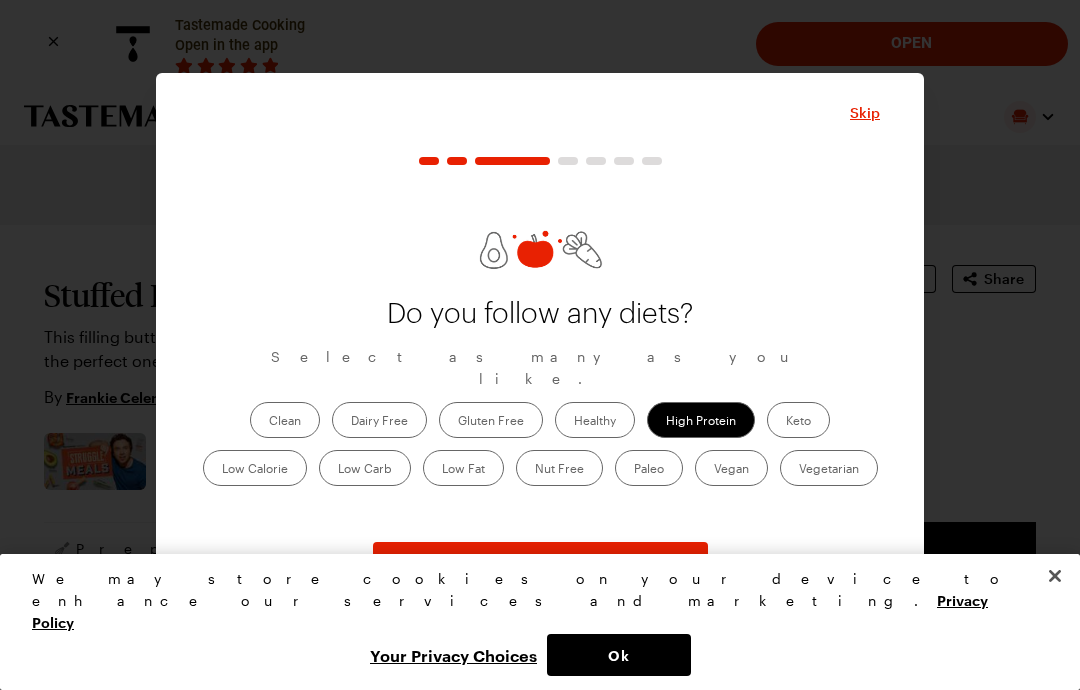 click on "Continue" at bounding box center [540, 564] 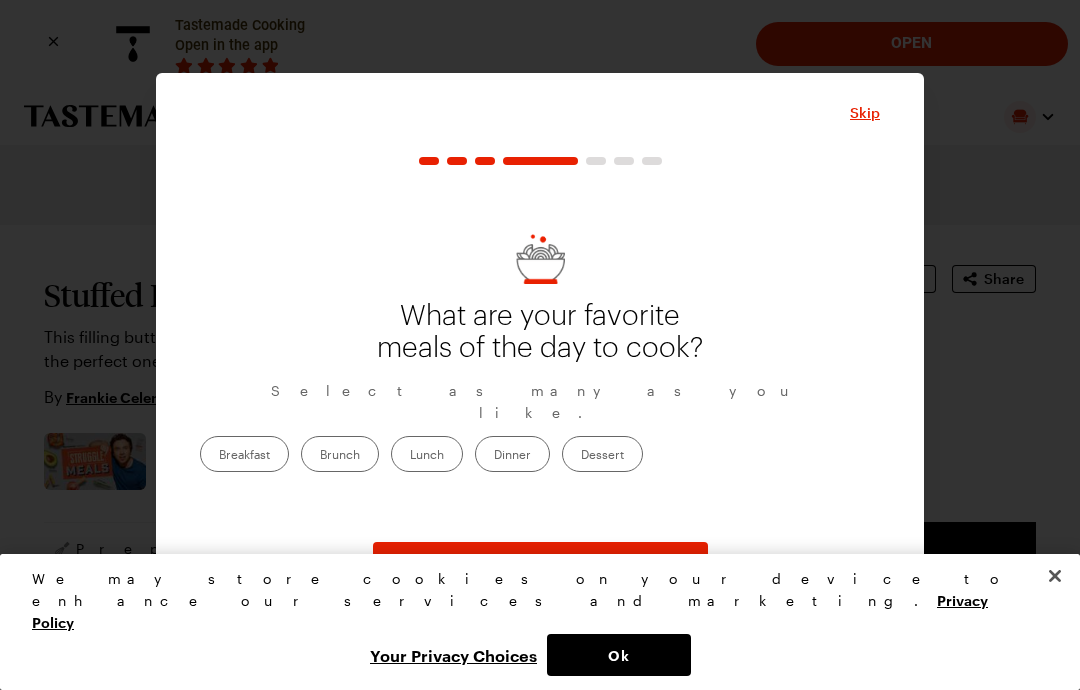 click on "Dinner" at bounding box center (512, 454) 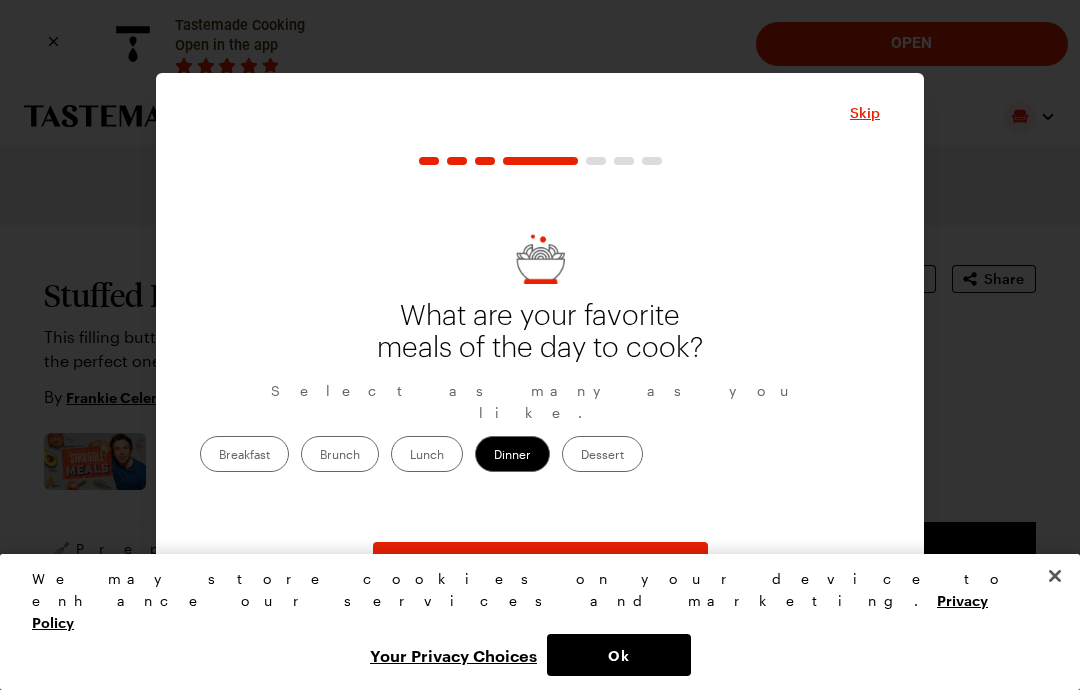 click on "Lunch" at bounding box center [427, 454] 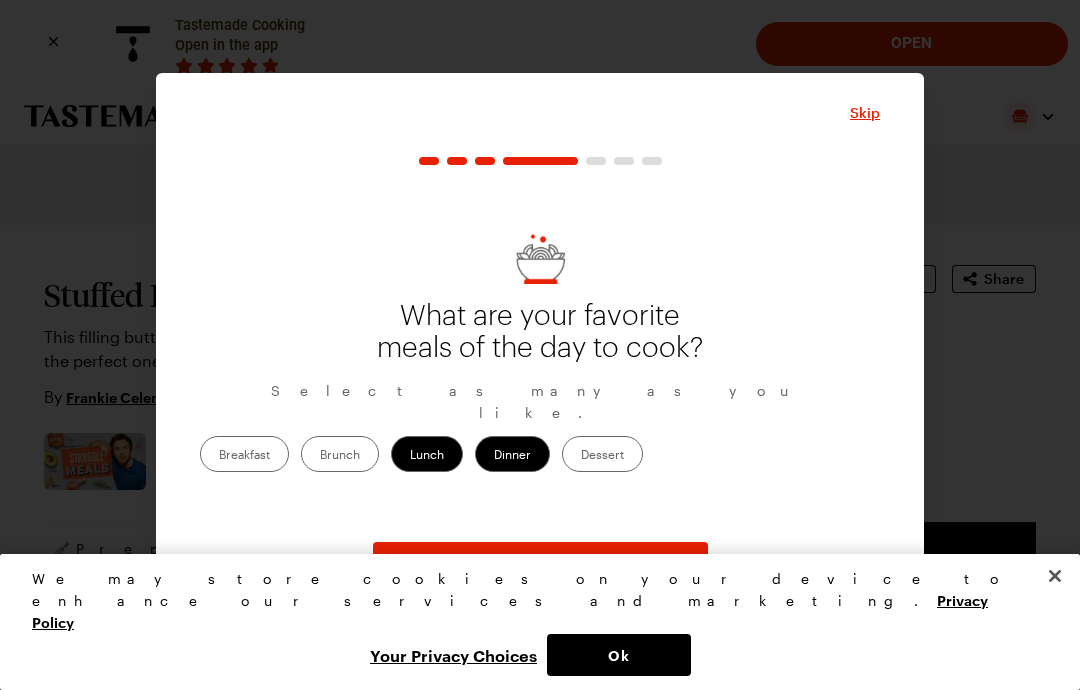 click on "Continue" at bounding box center [540, 564] 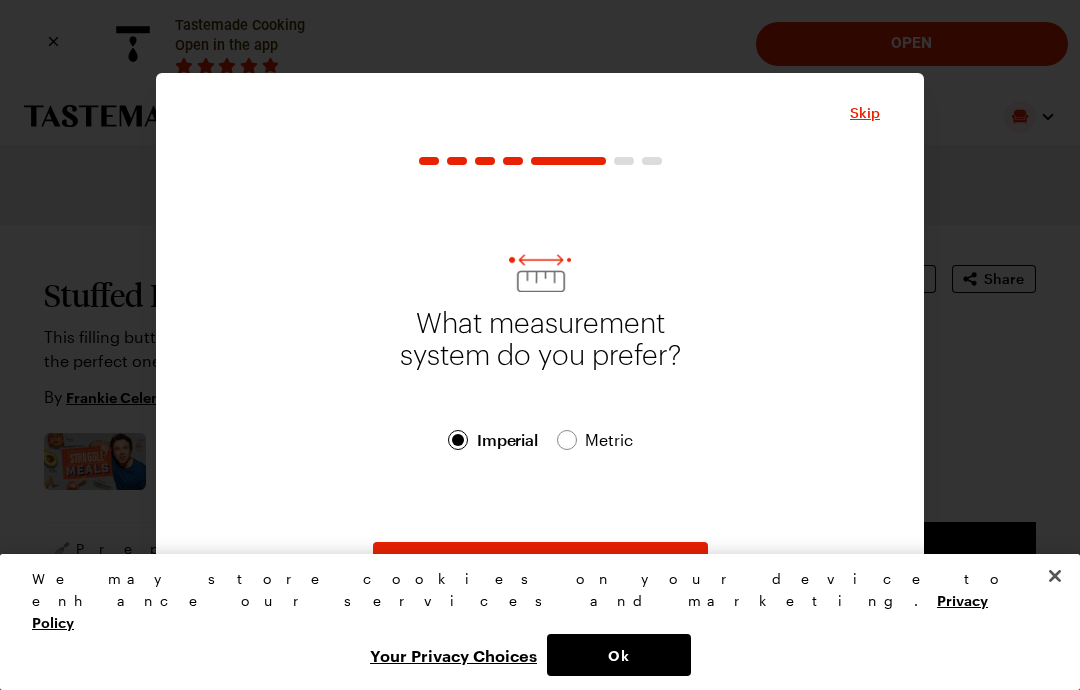 click on "Continue" at bounding box center [540, 564] 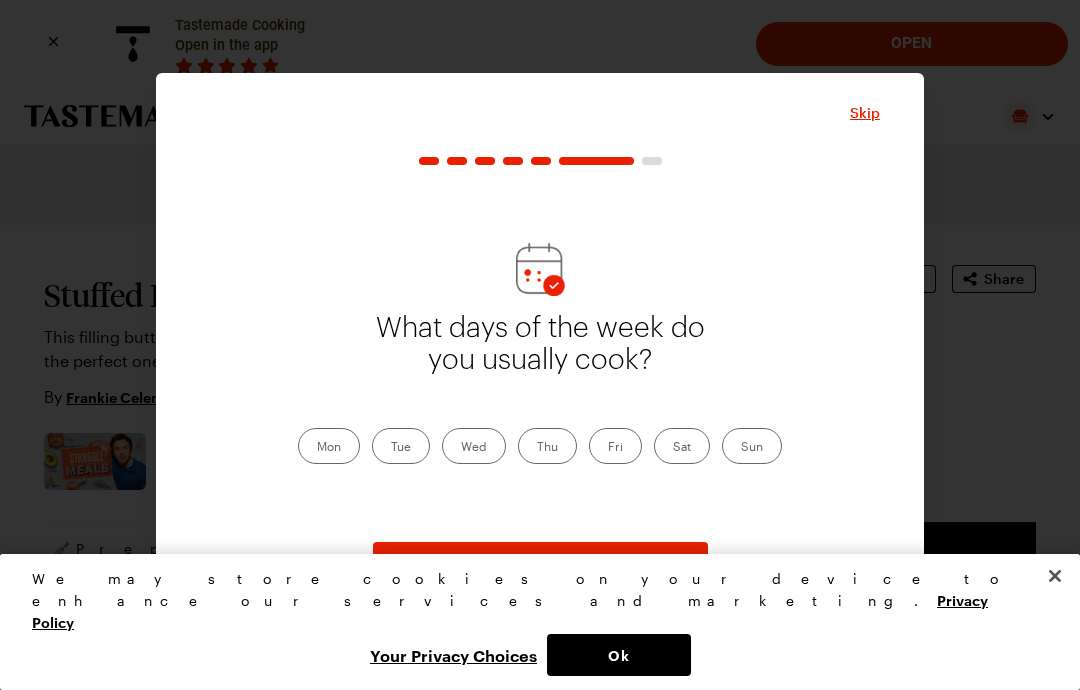 click on "Wed" at bounding box center (474, 446) 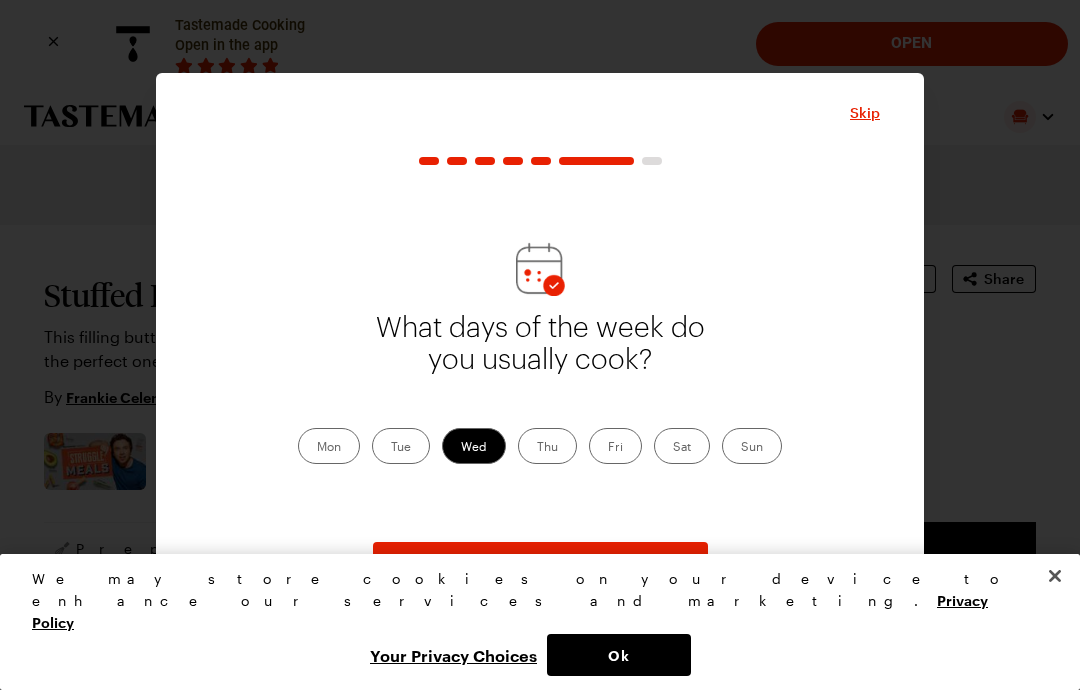 click on "Tue" at bounding box center (401, 446) 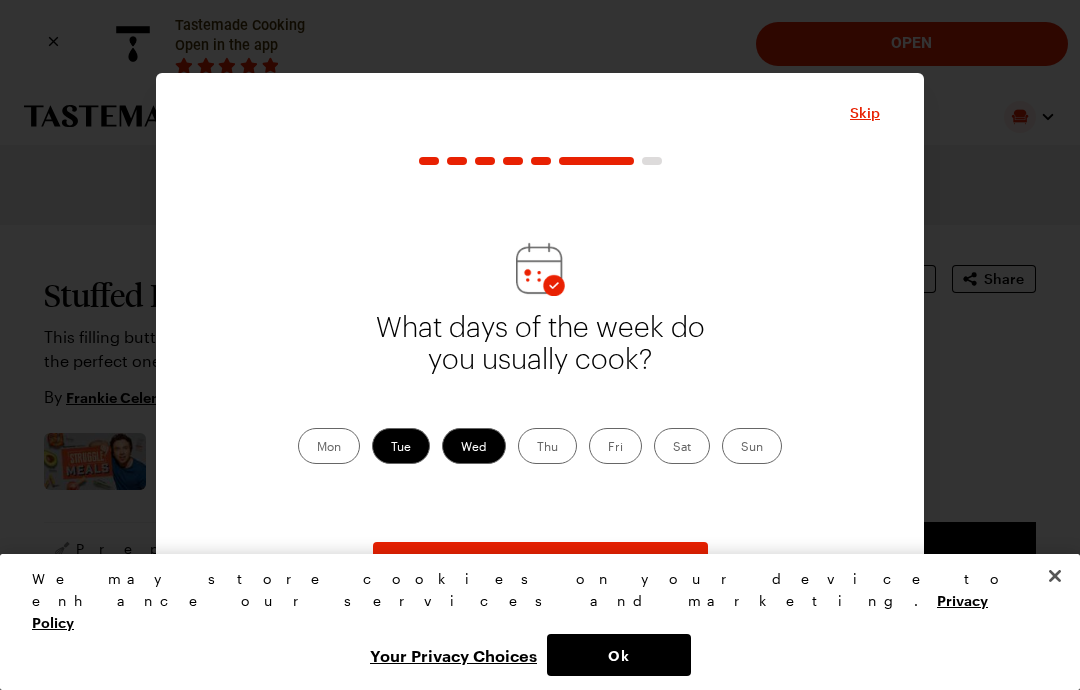 click on "Mon" at bounding box center (329, 446) 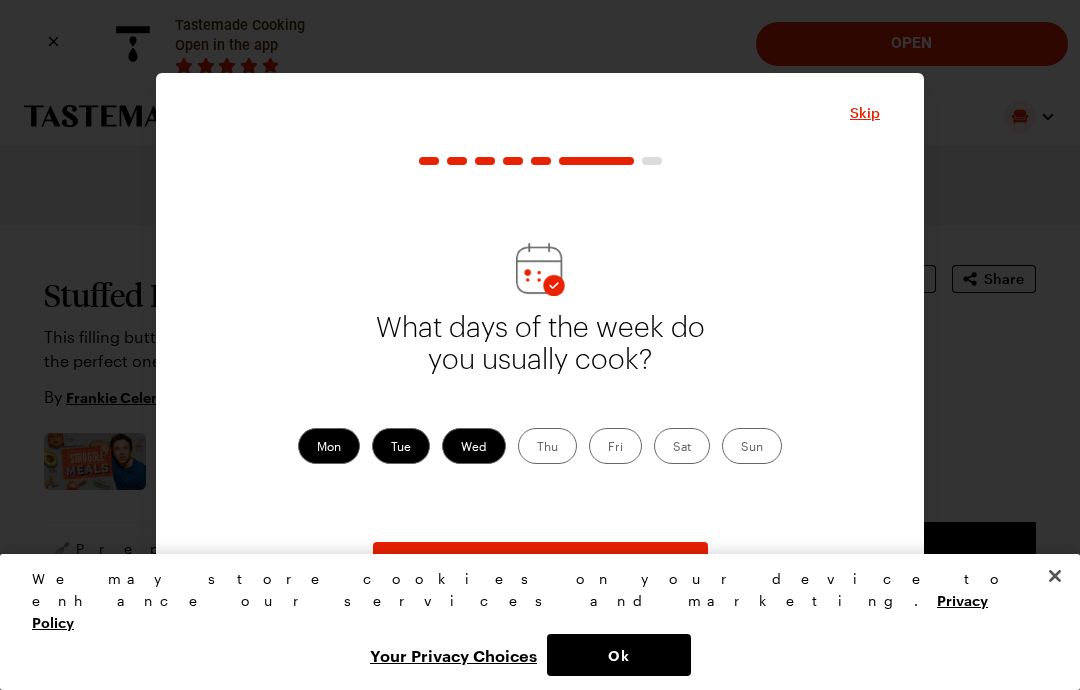 click on "Thu" at bounding box center (547, 446) 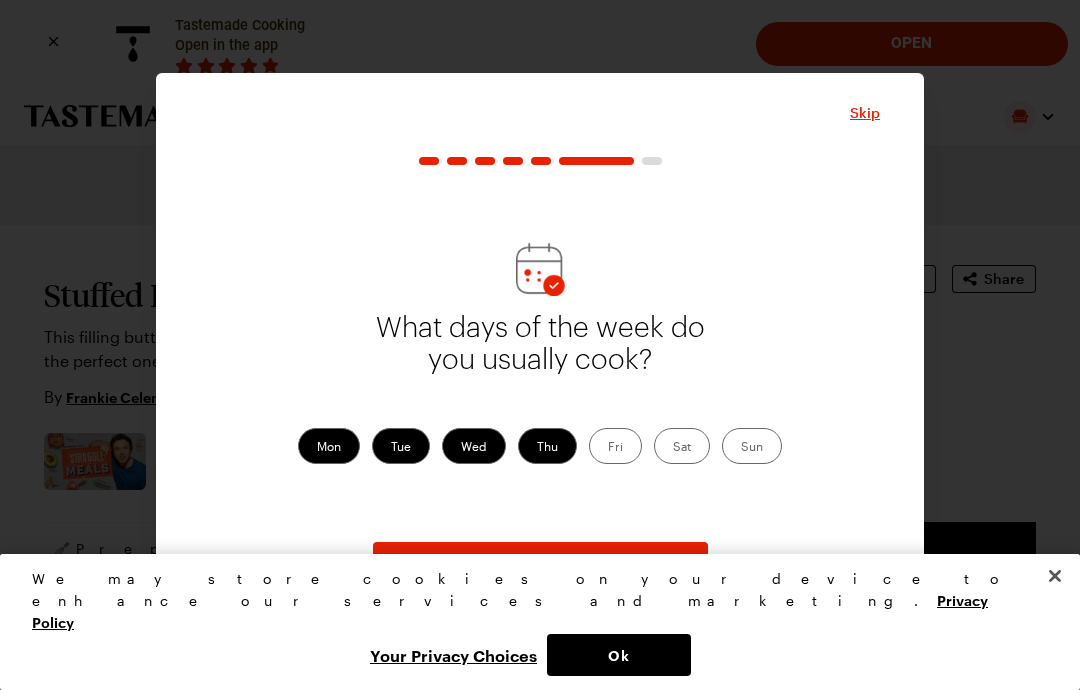 click on "Fri" at bounding box center [615, 446] 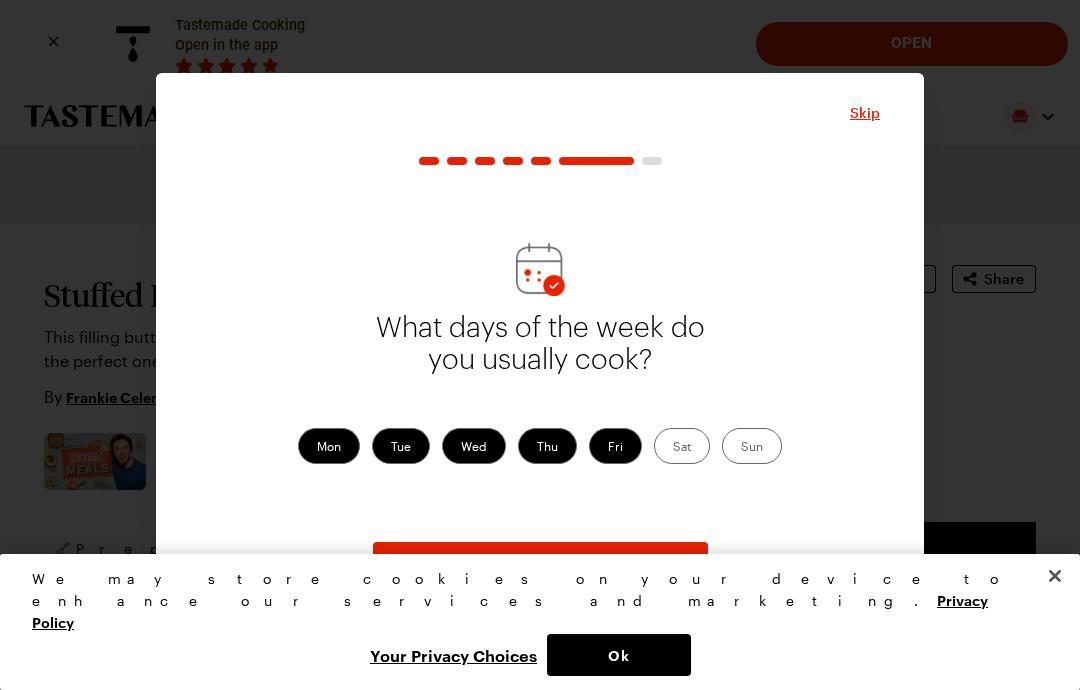 click on "Sat" at bounding box center [682, 446] 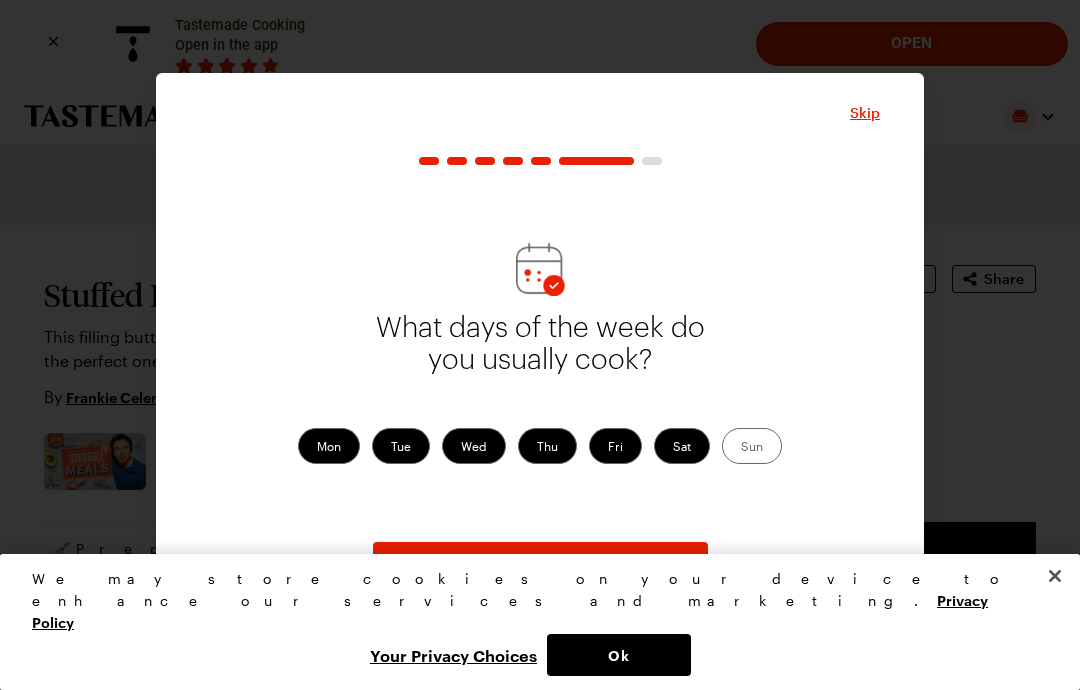 click on "Sun" at bounding box center [752, 446] 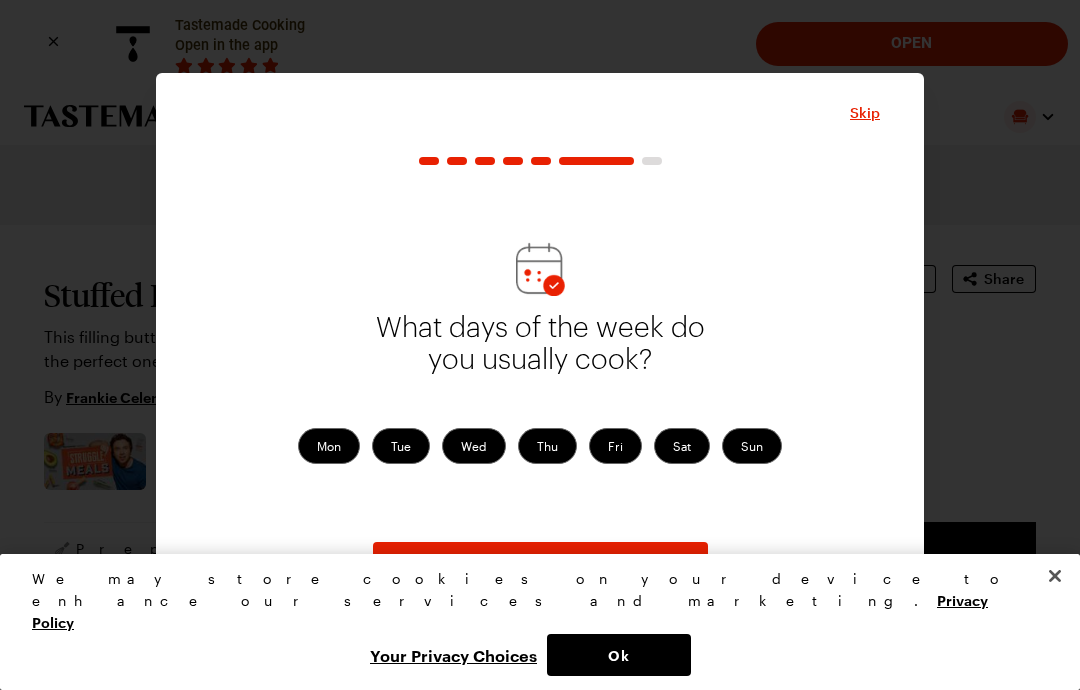 click on "Continue" at bounding box center [540, 564] 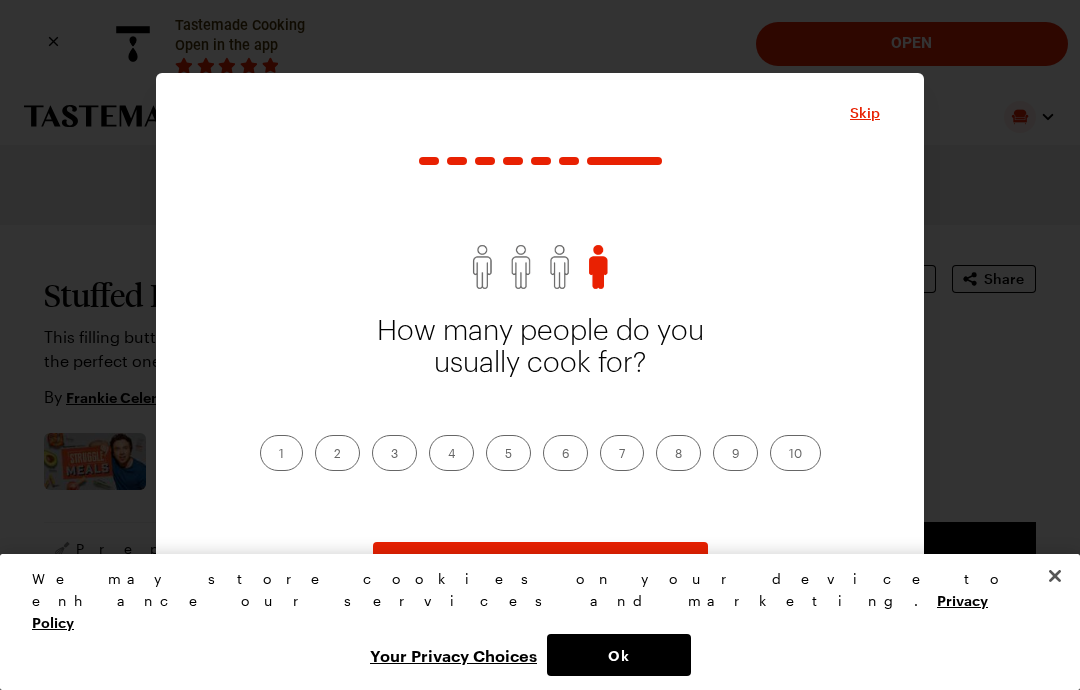 click on "1" at bounding box center [281, 453] 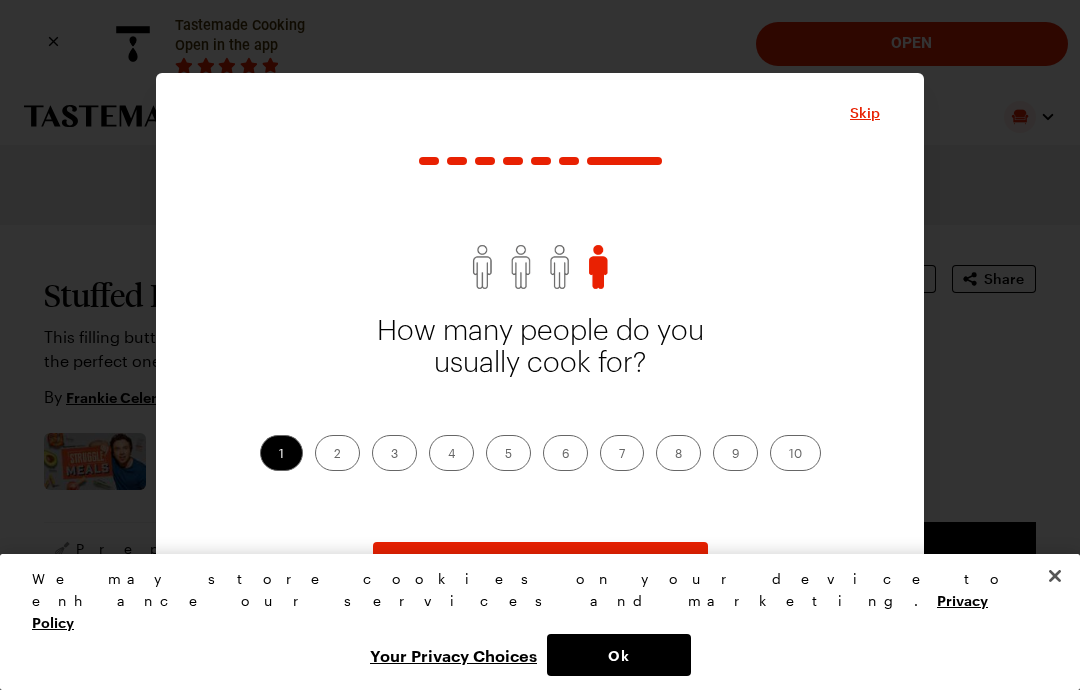 click on "Continue" at bounding box center [540, 564] 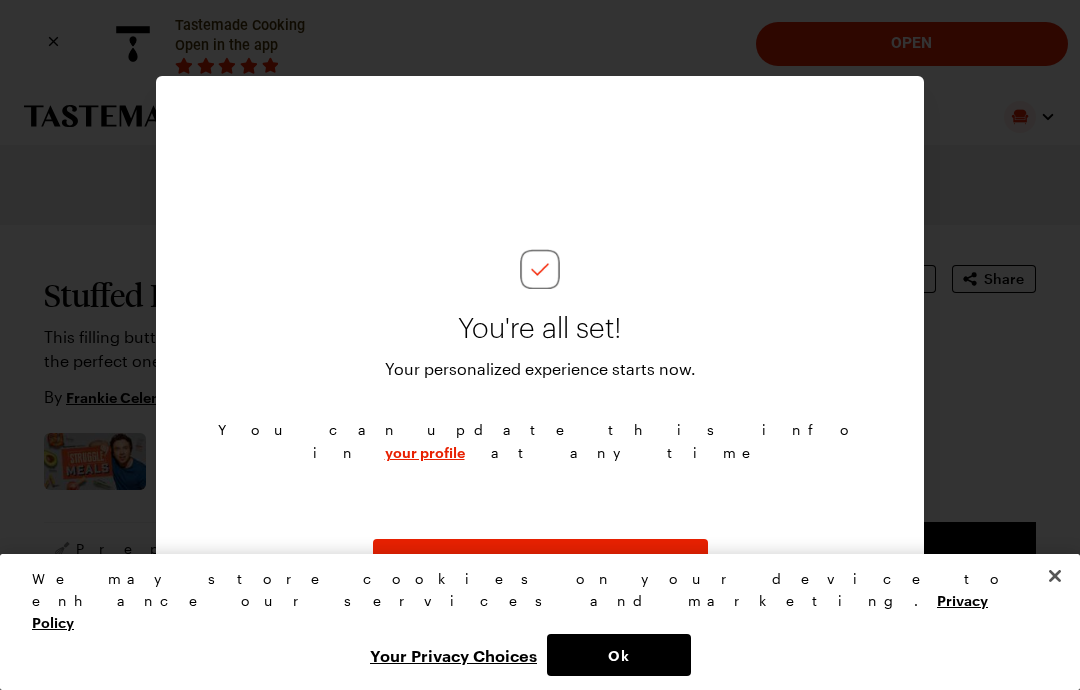 click on "Continue" at bounding box center (540, 561) 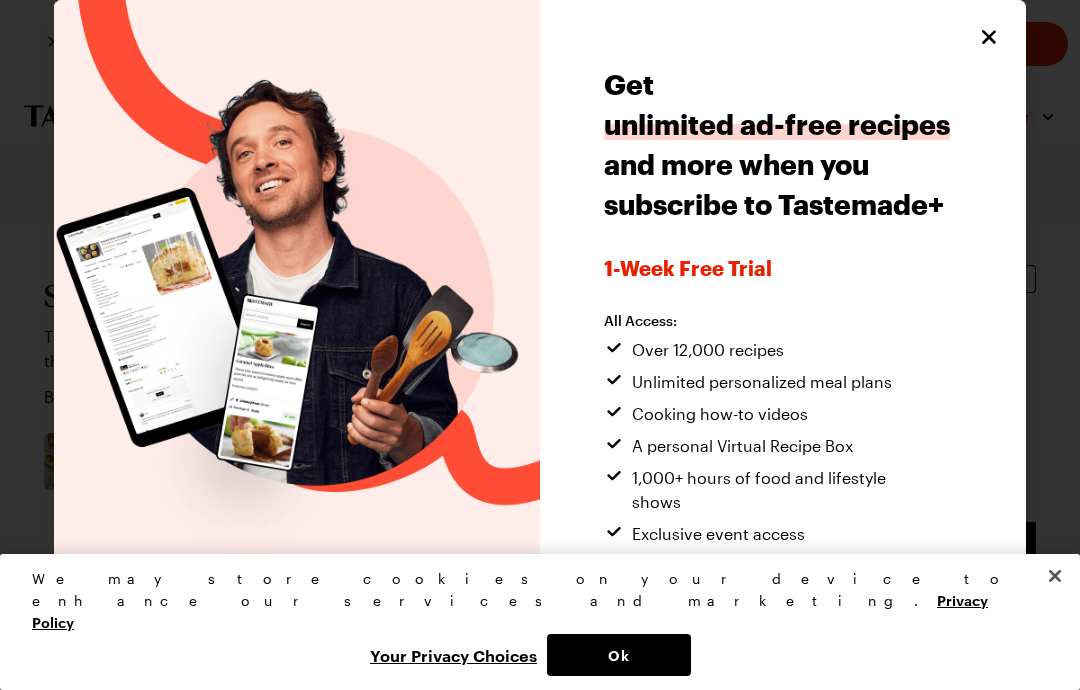 click on "Your Privacy Choices" at bounding box center (453, 655) 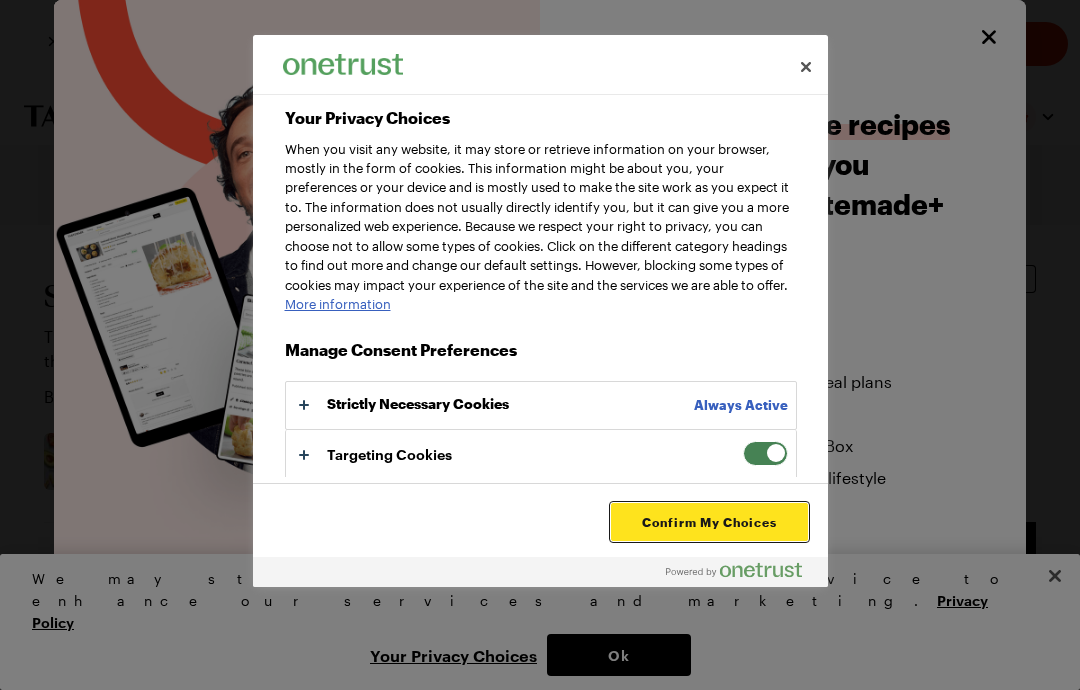 click on "Confirm My Choices" at bounding box center [709, 522] 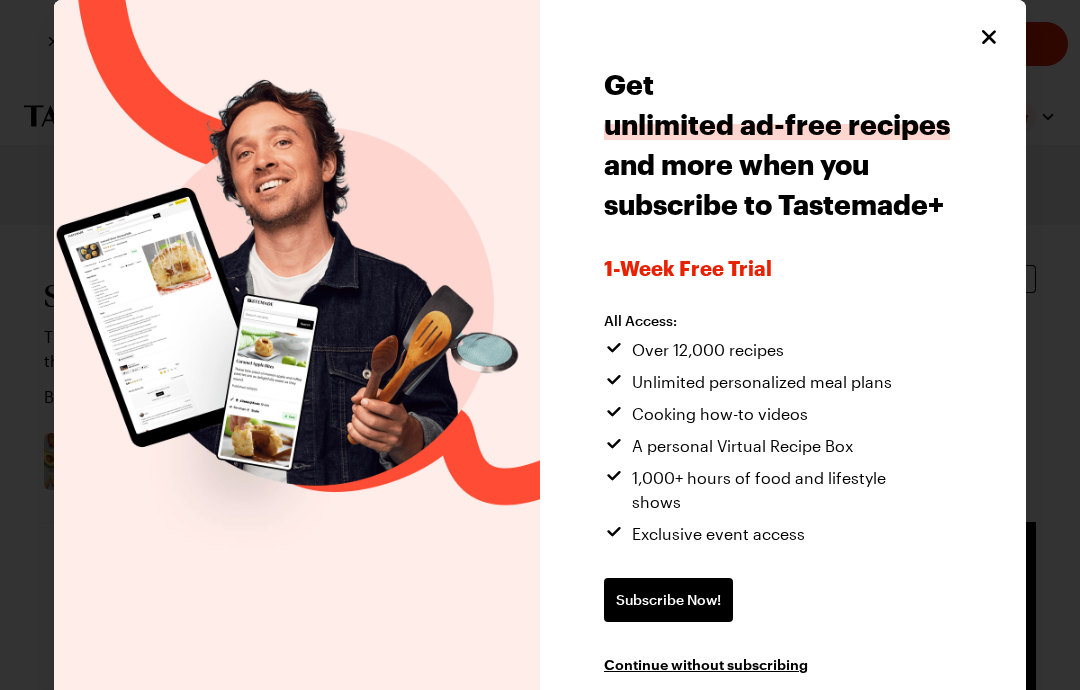 click 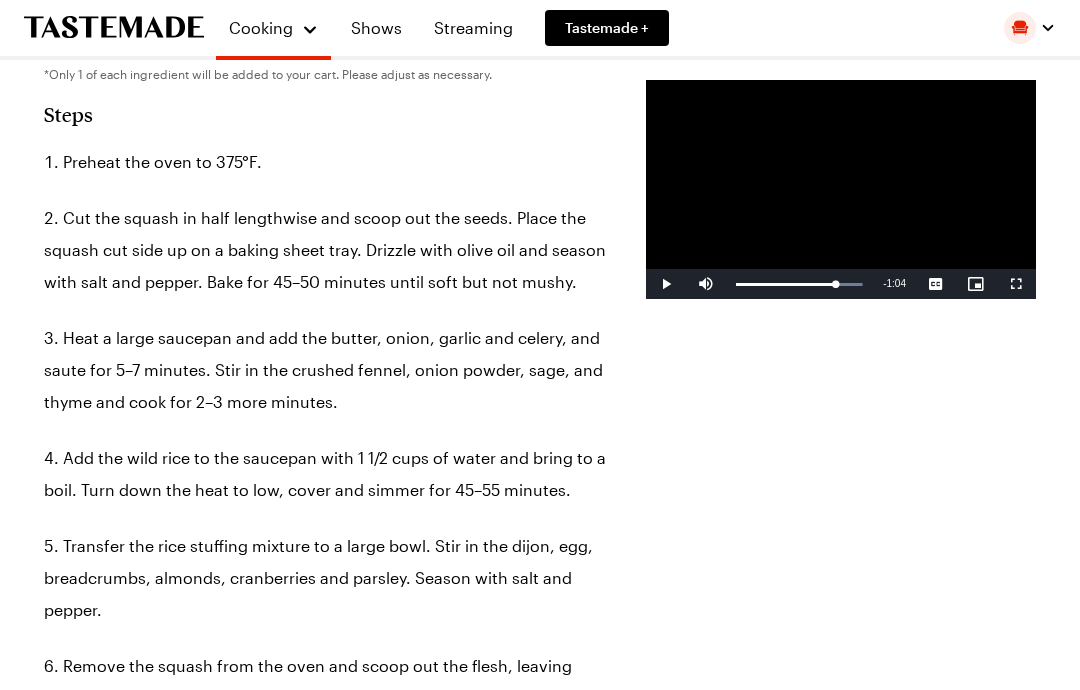 scroll, scrollTop: 1528, scrollLeft: 0, axis: vertical 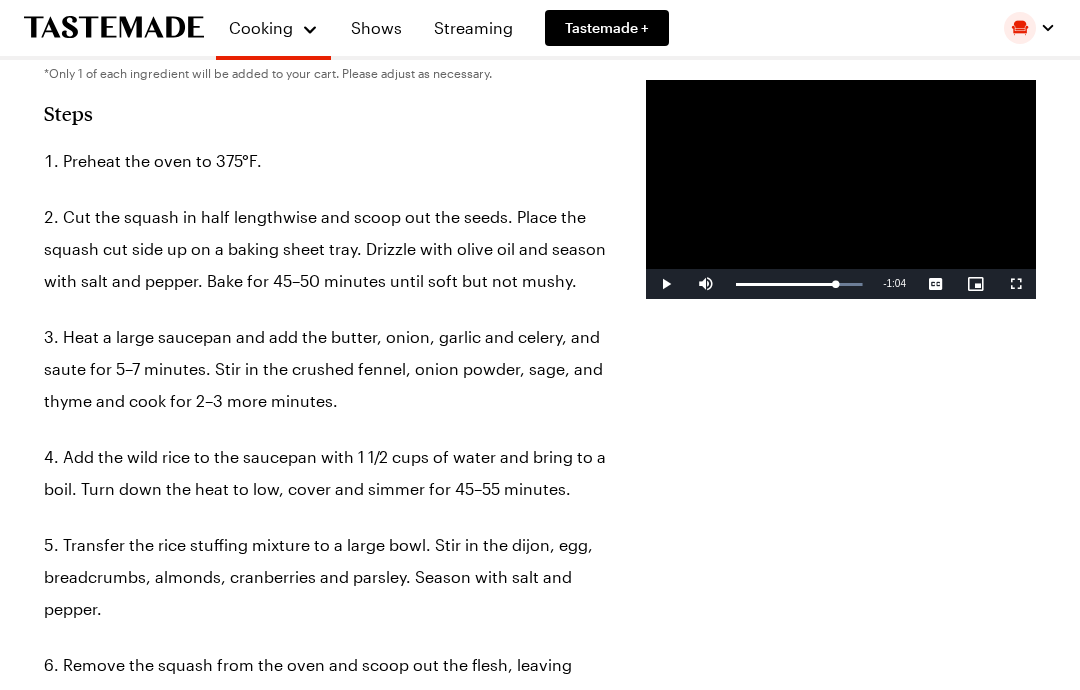 type on "x" 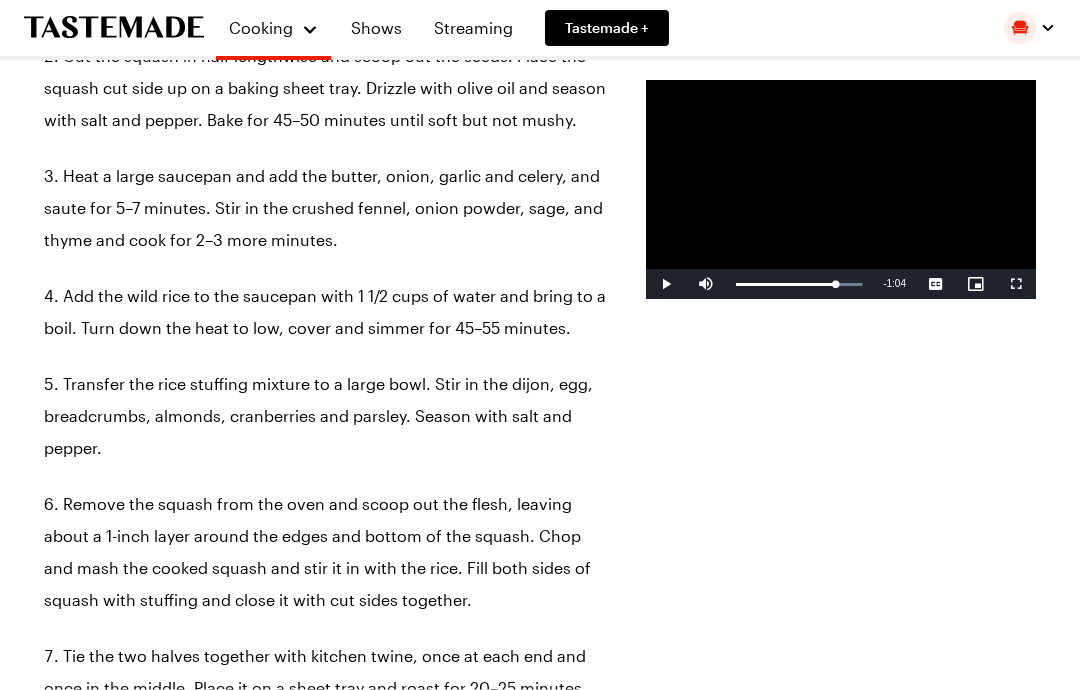scroll, scrollTop: 1690, scrollLeft: 0, axis: vertical 